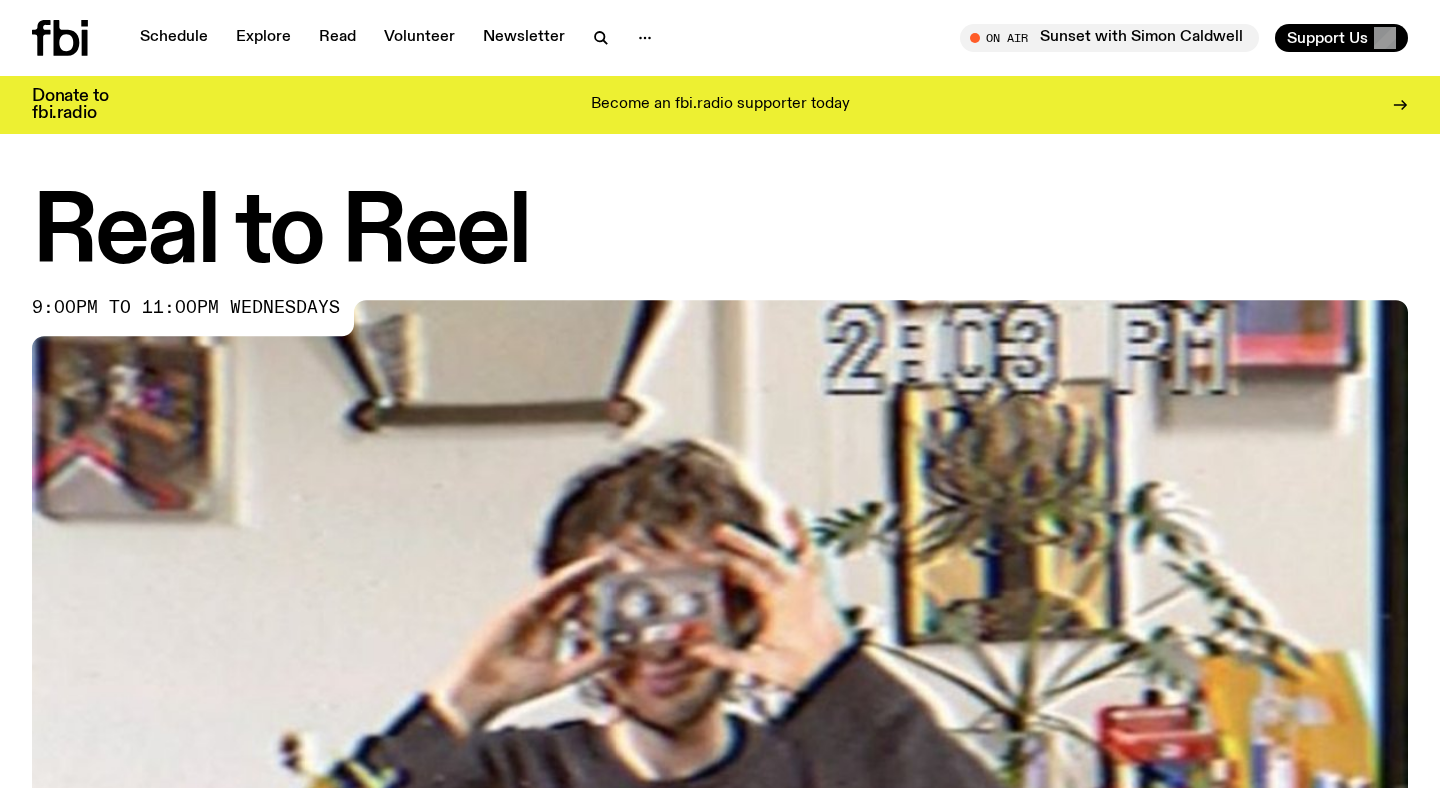 scroll, scrollTop: 0, scrollLeft: 0, axis: both 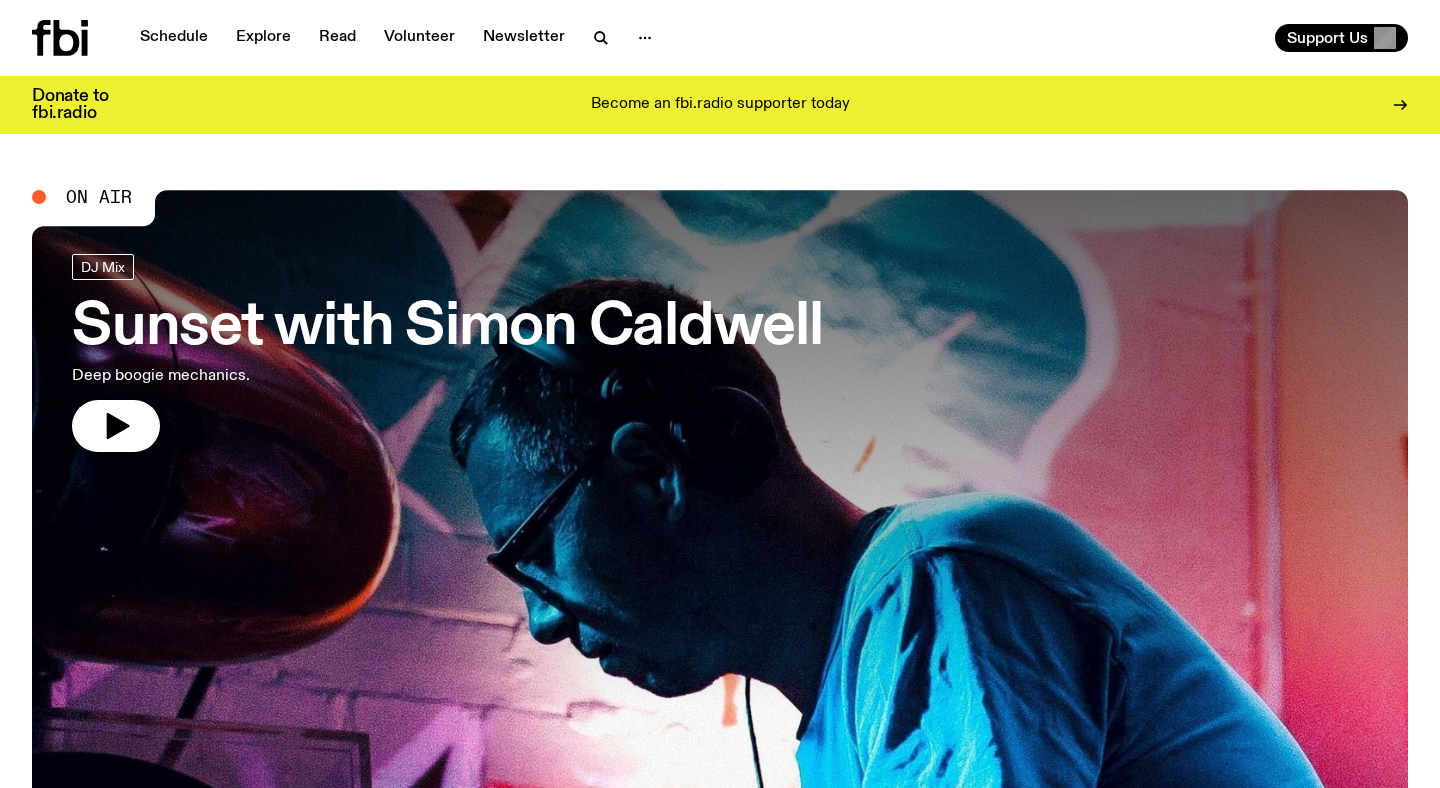 click on "Explore" at bounding box center [263, 38] 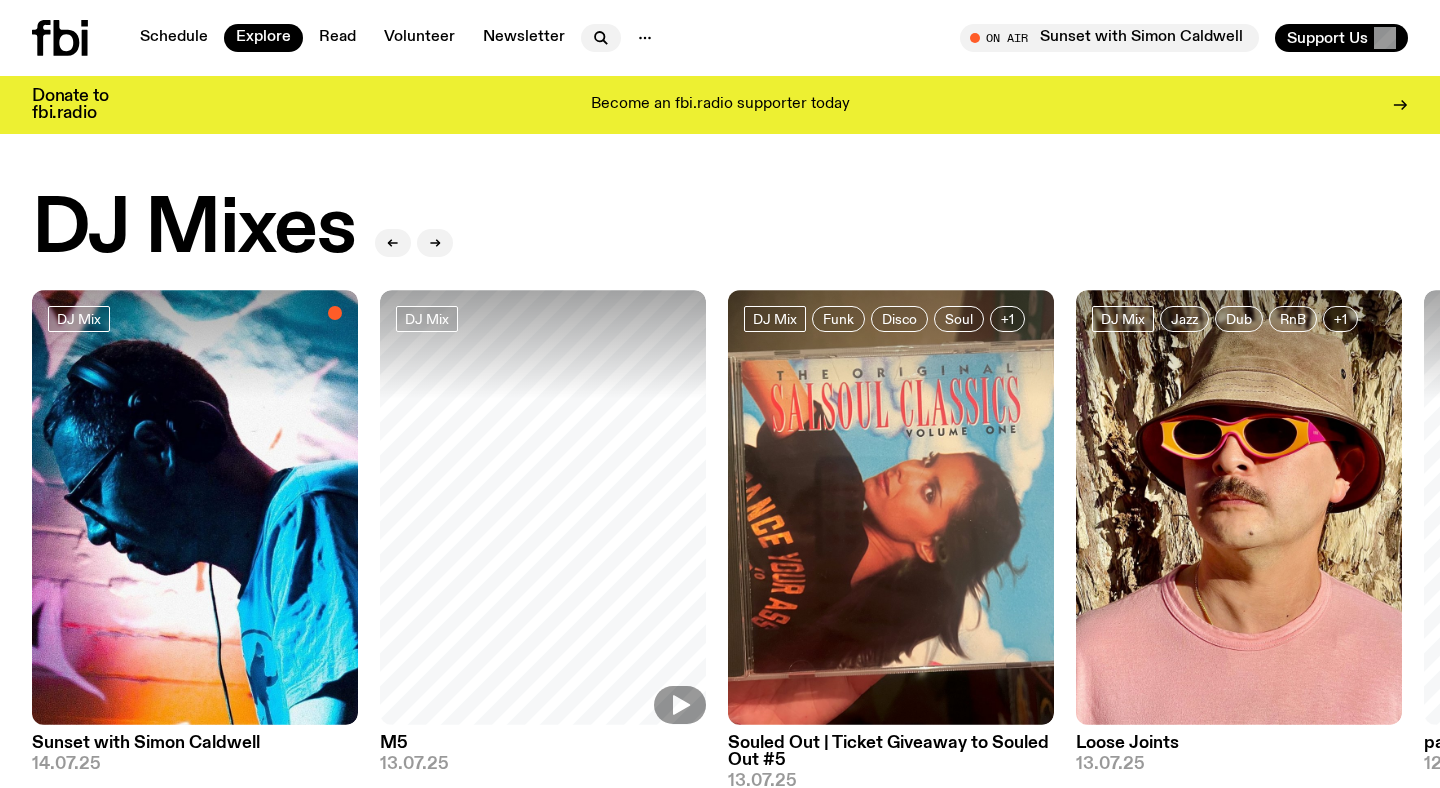 click 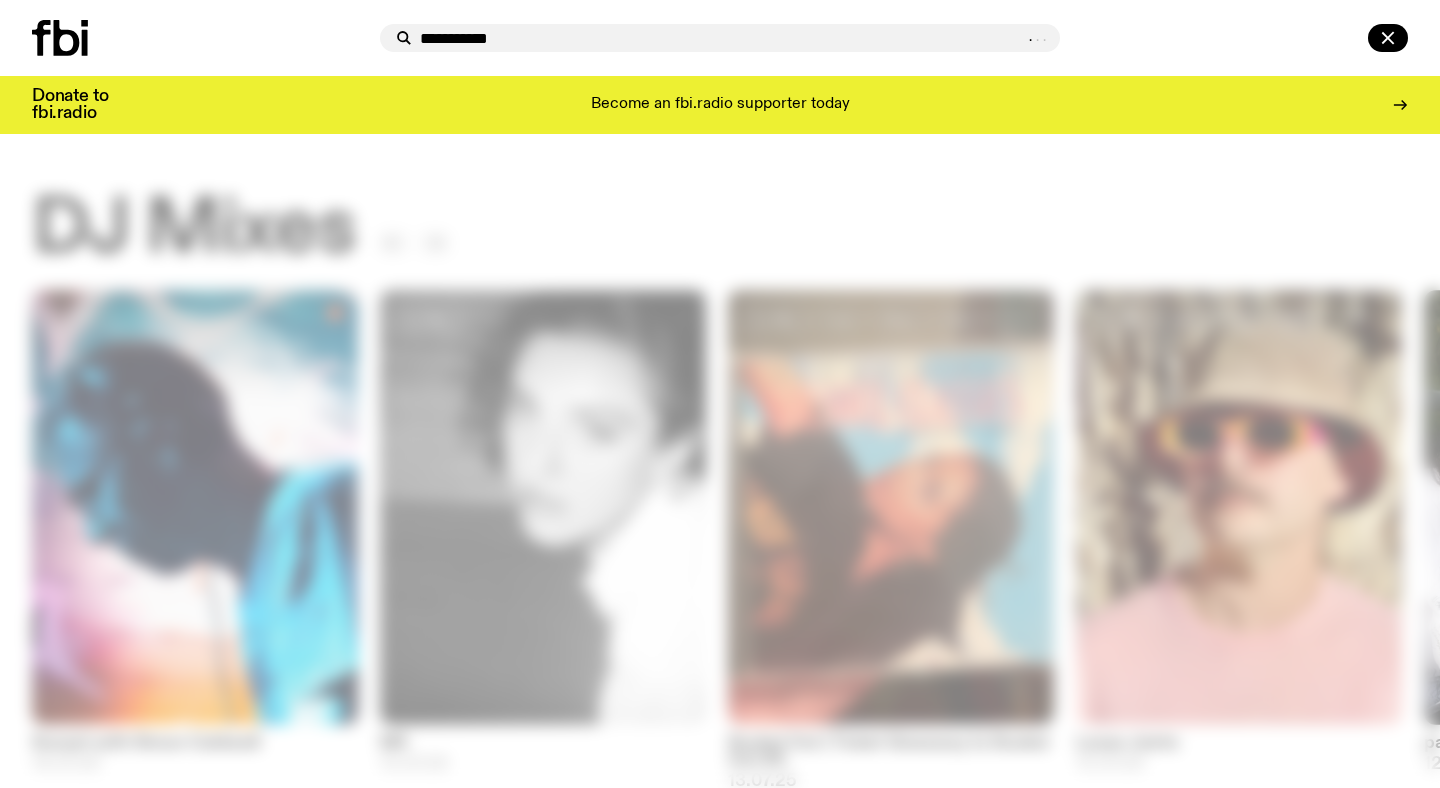 type on "**********" 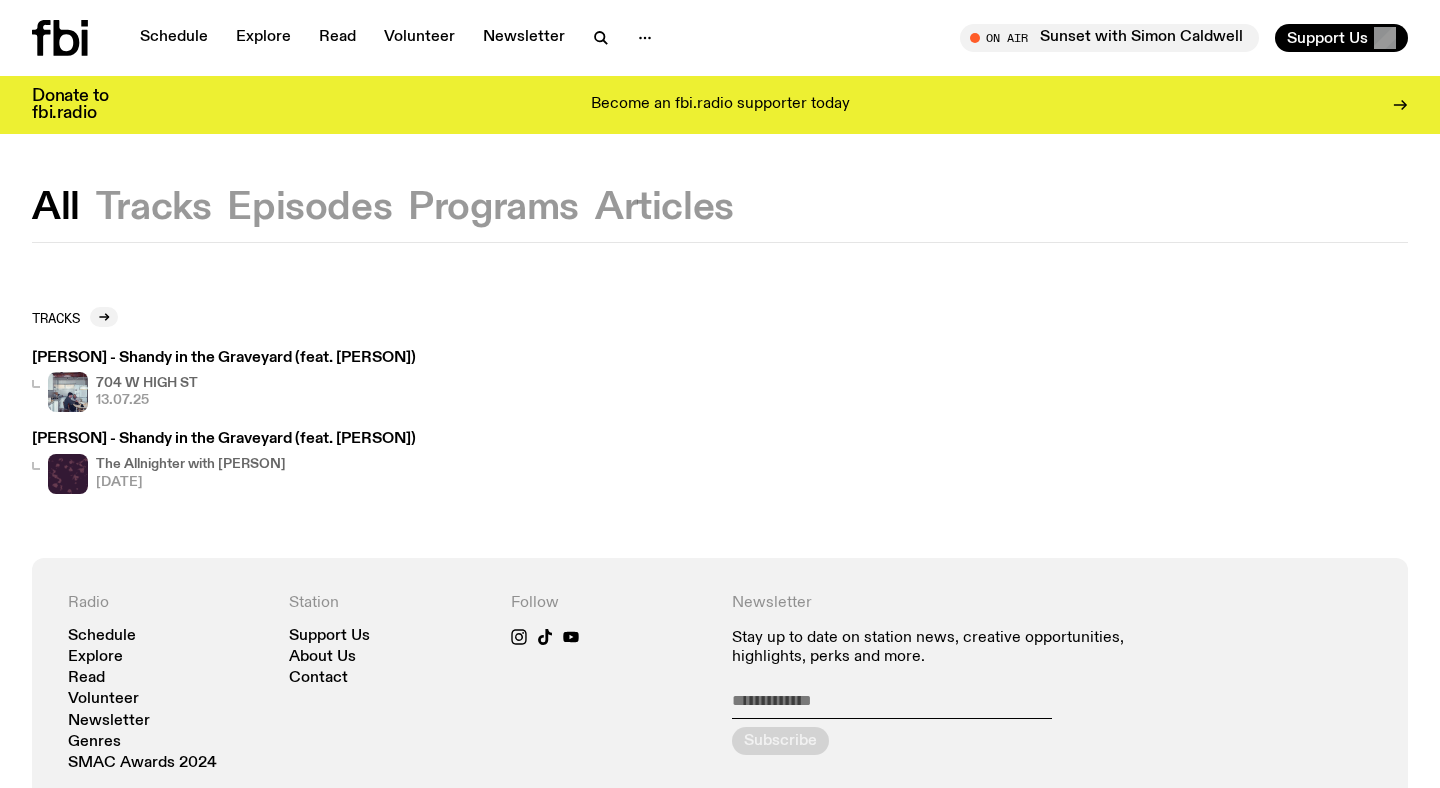 click on "Episodes" 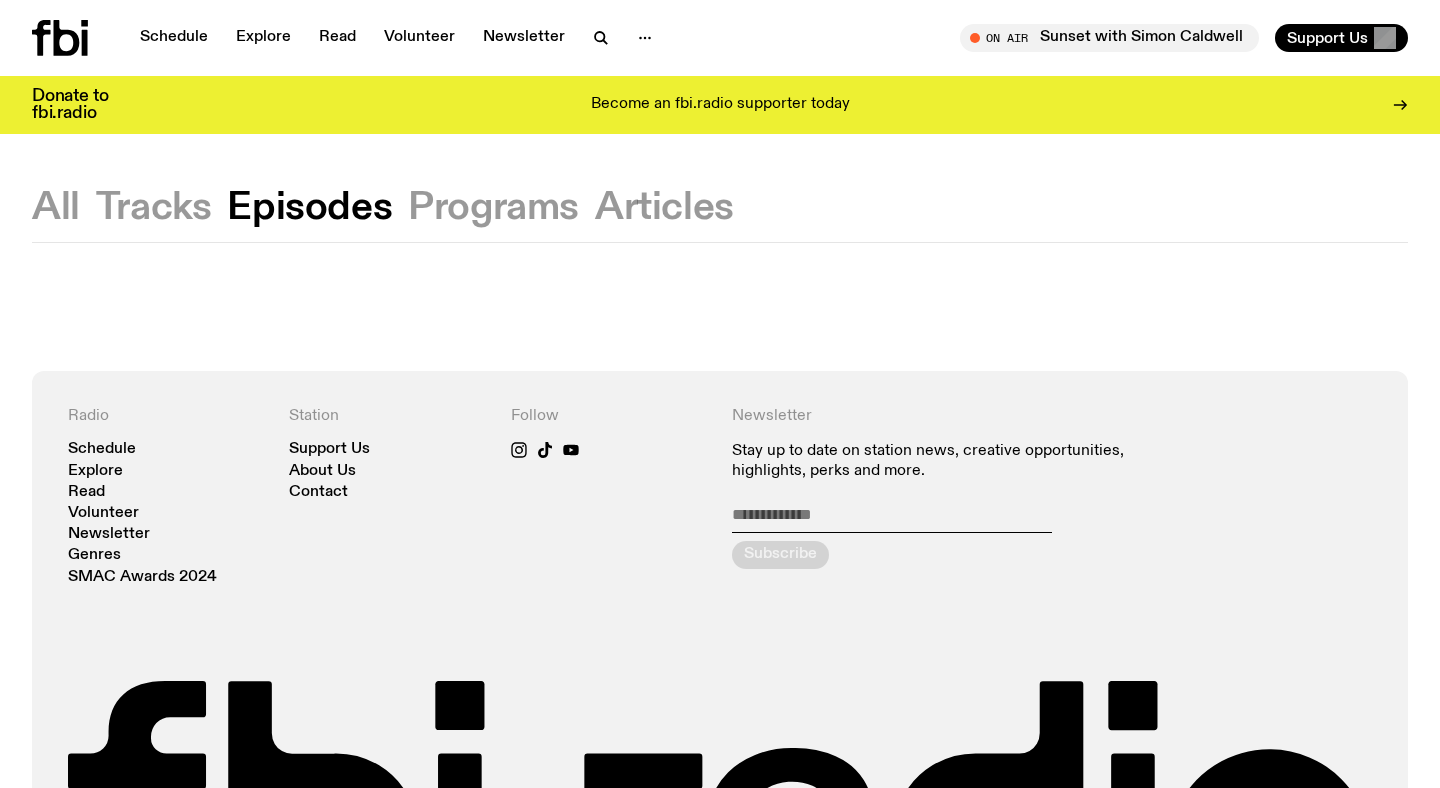click on "Programs" 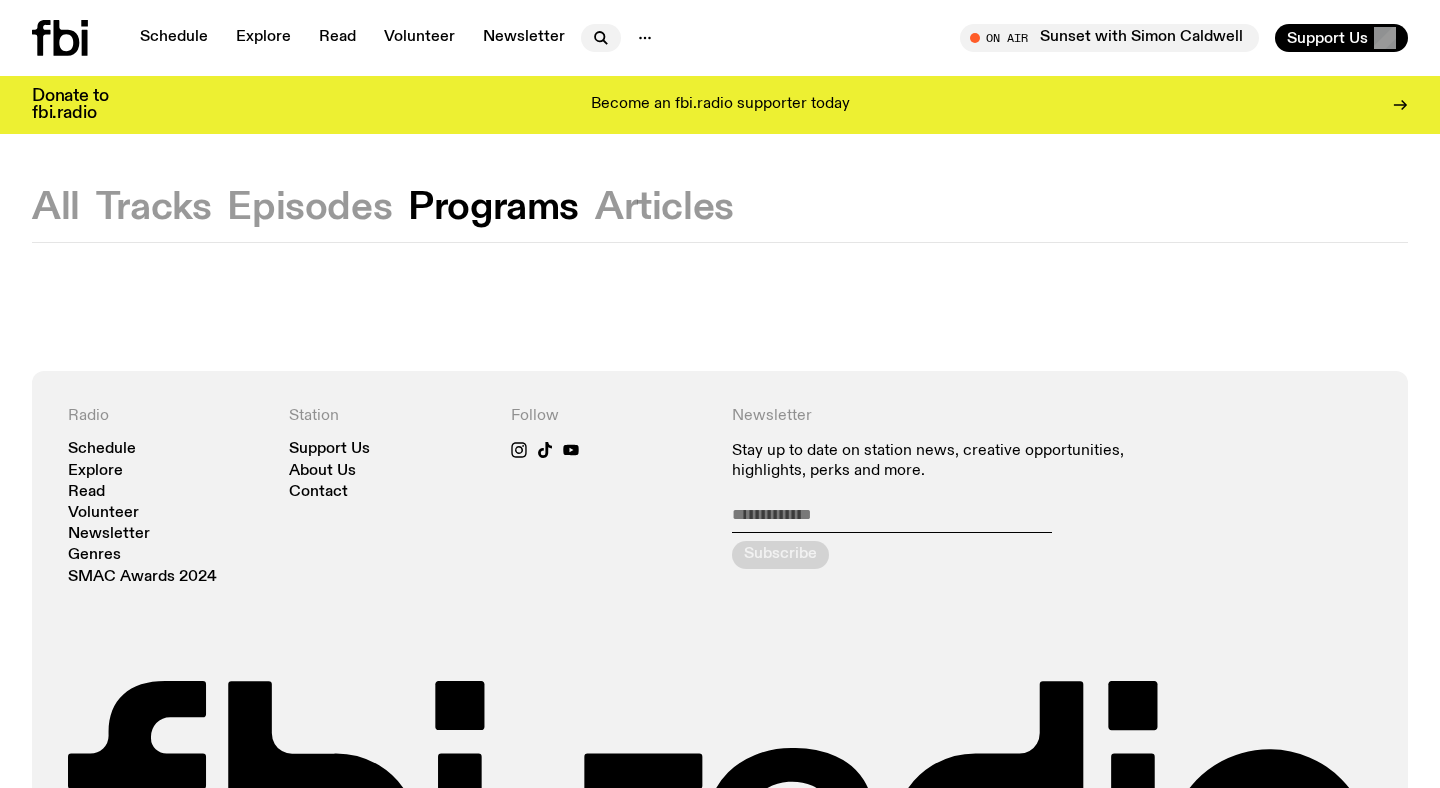 click 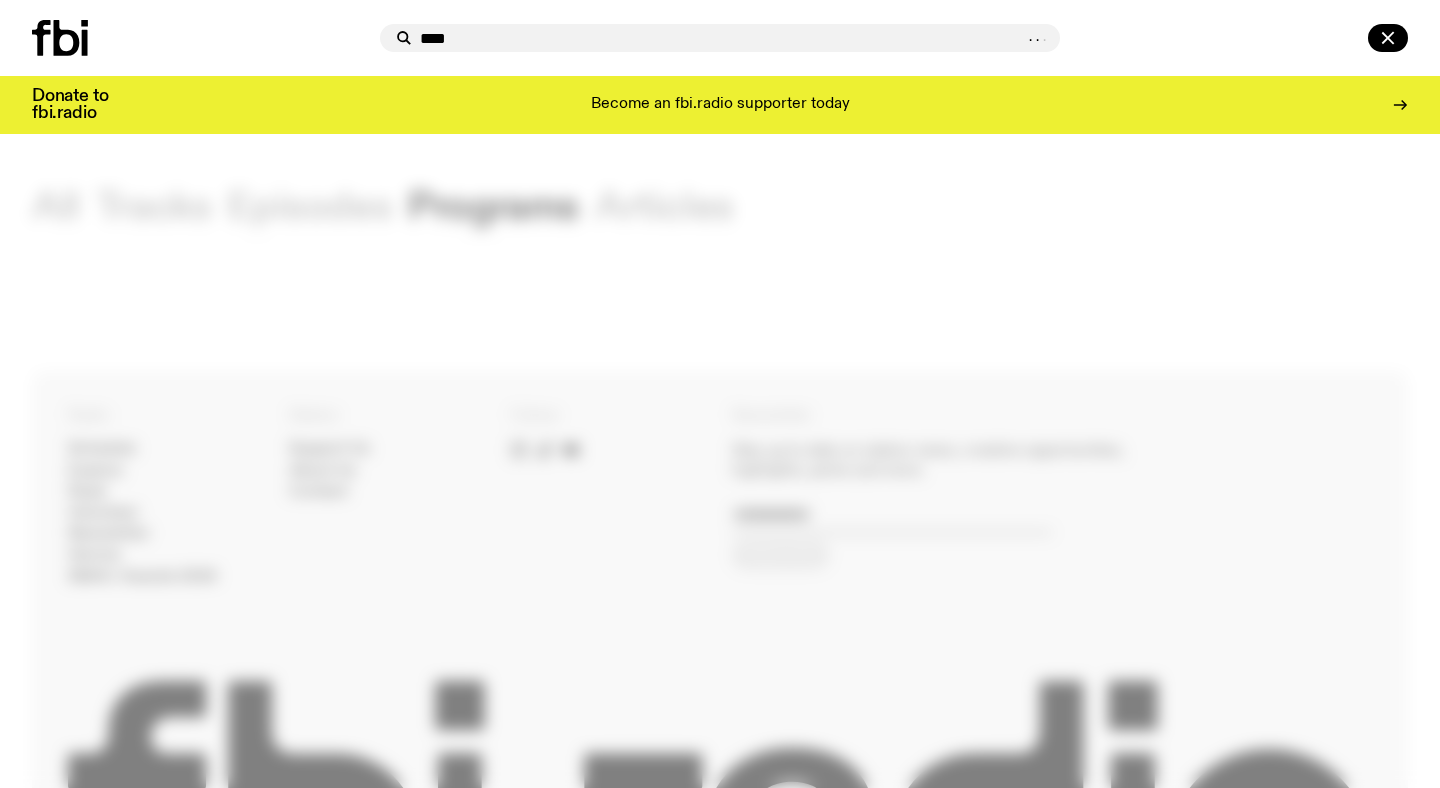 type on "****" 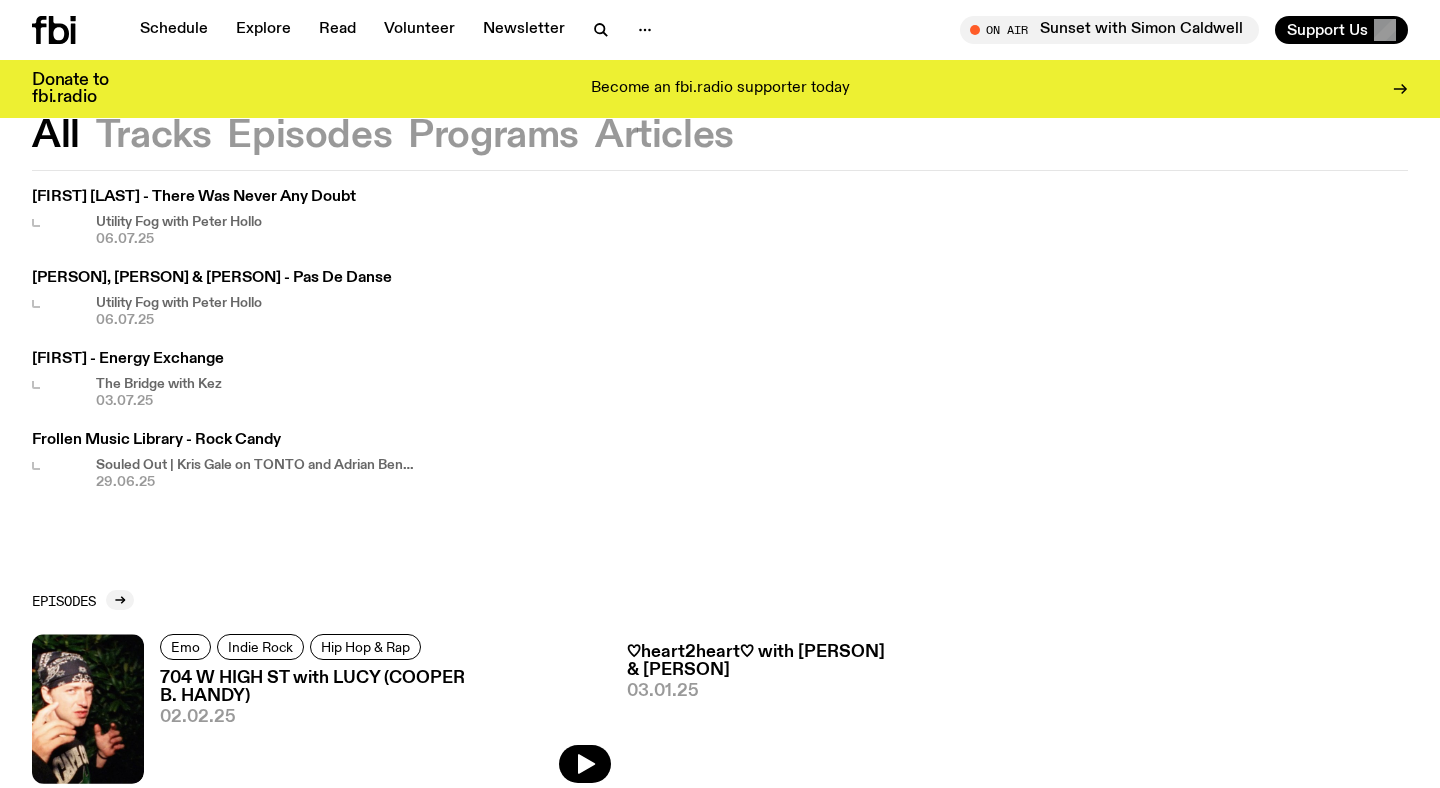 scroll, scrollTop: 0, scrollLeft: 0, axis: both 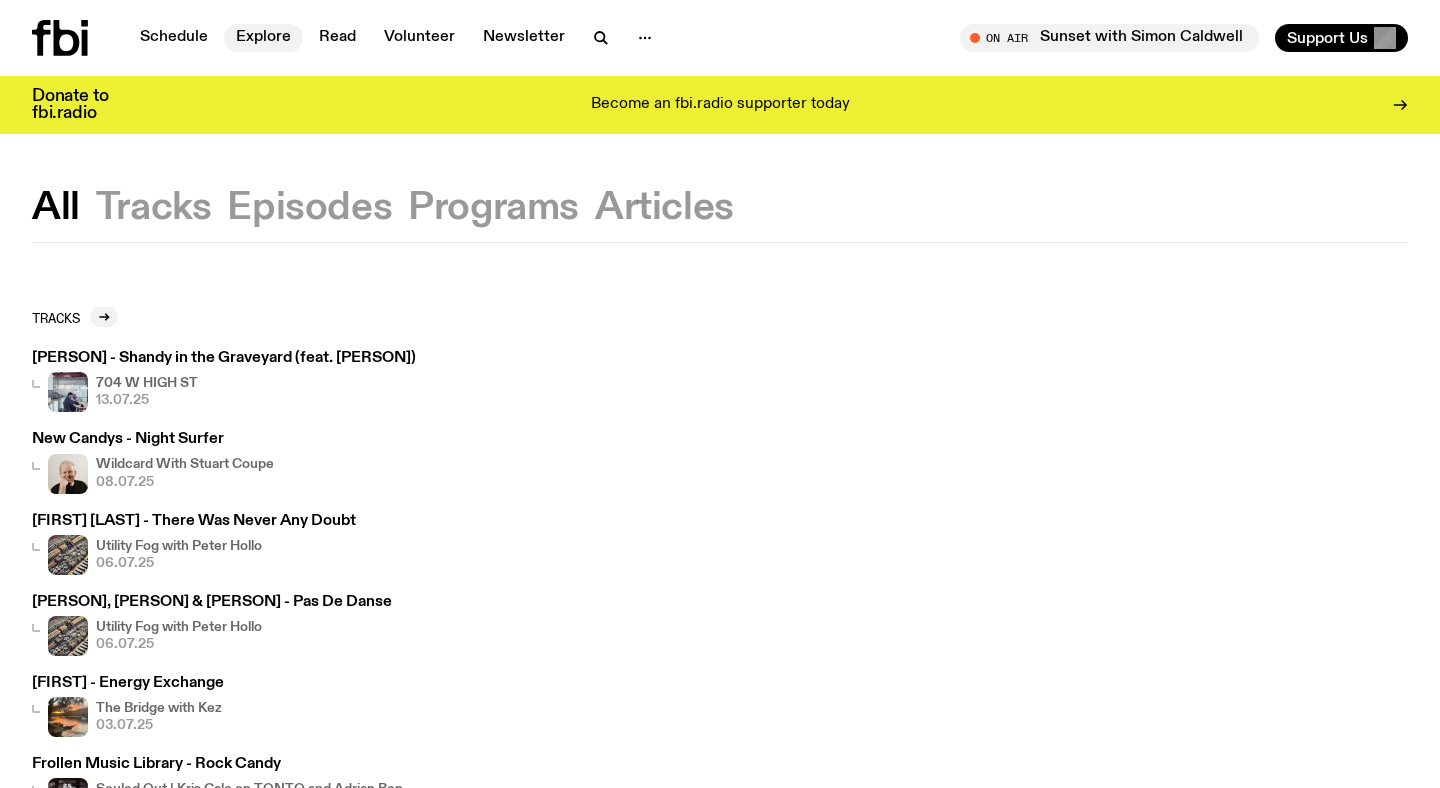 click on "Explore" 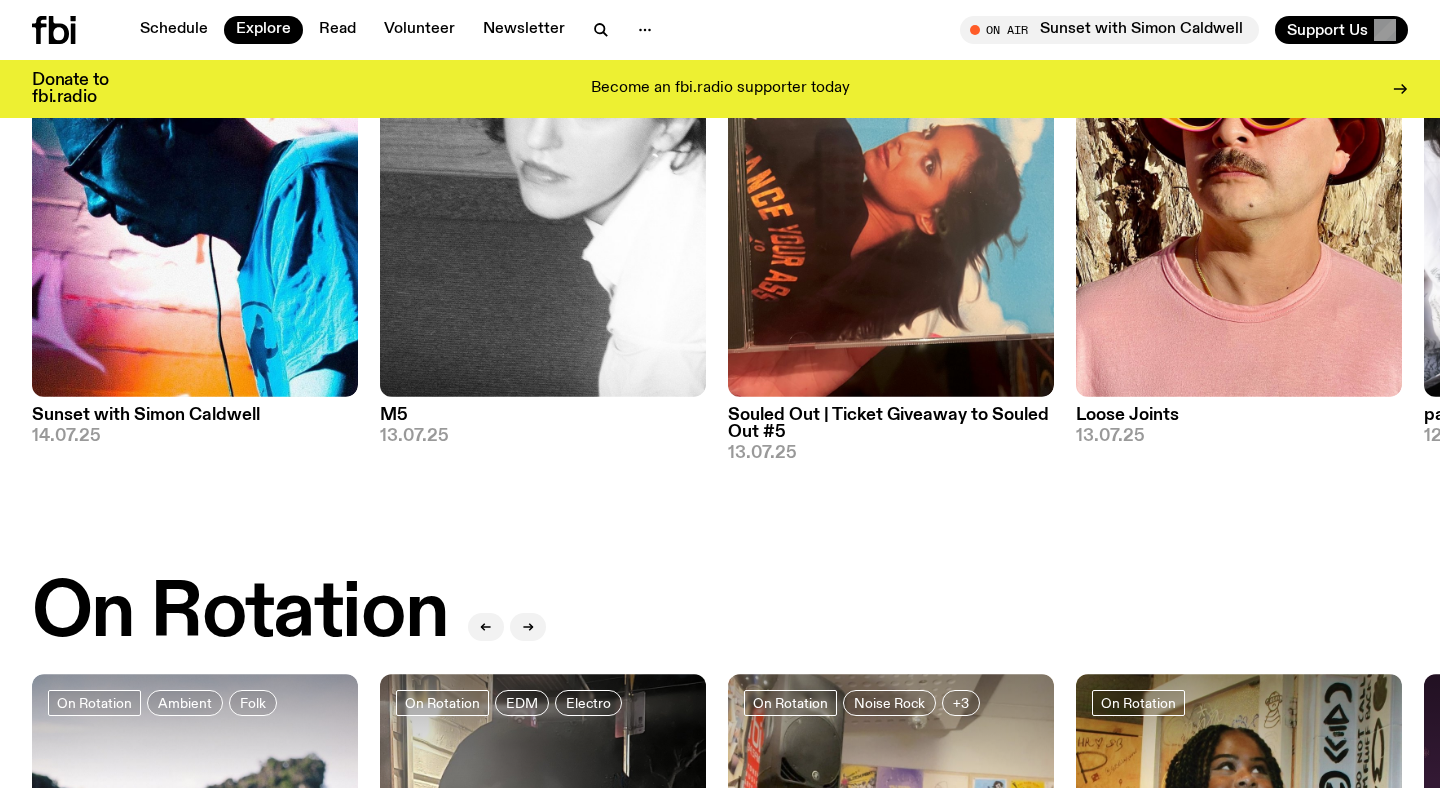 scroll, scrollTop: 0, scrollLeft: 0, axis: both 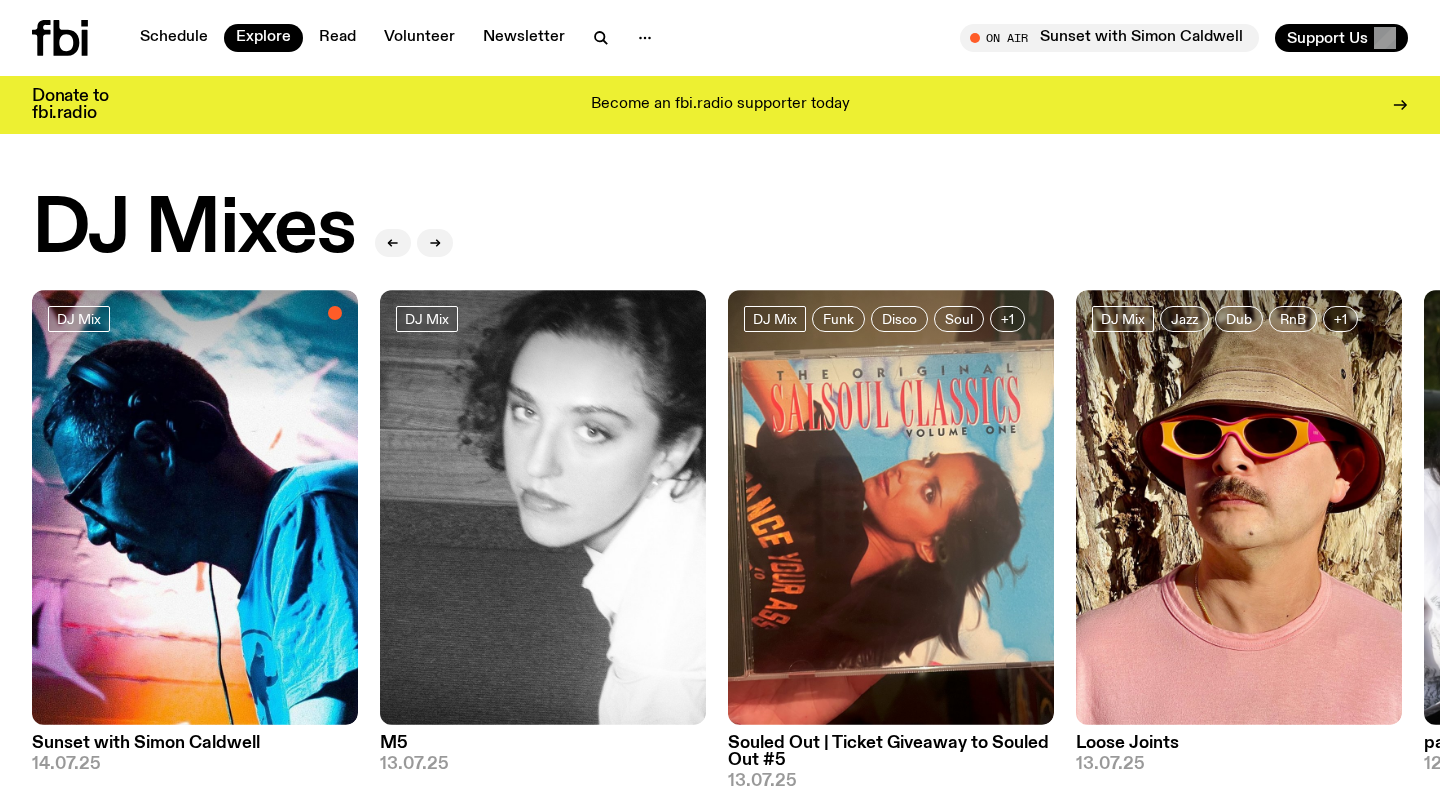 click on "DJ Mixes" at bounding box center (193, 230) 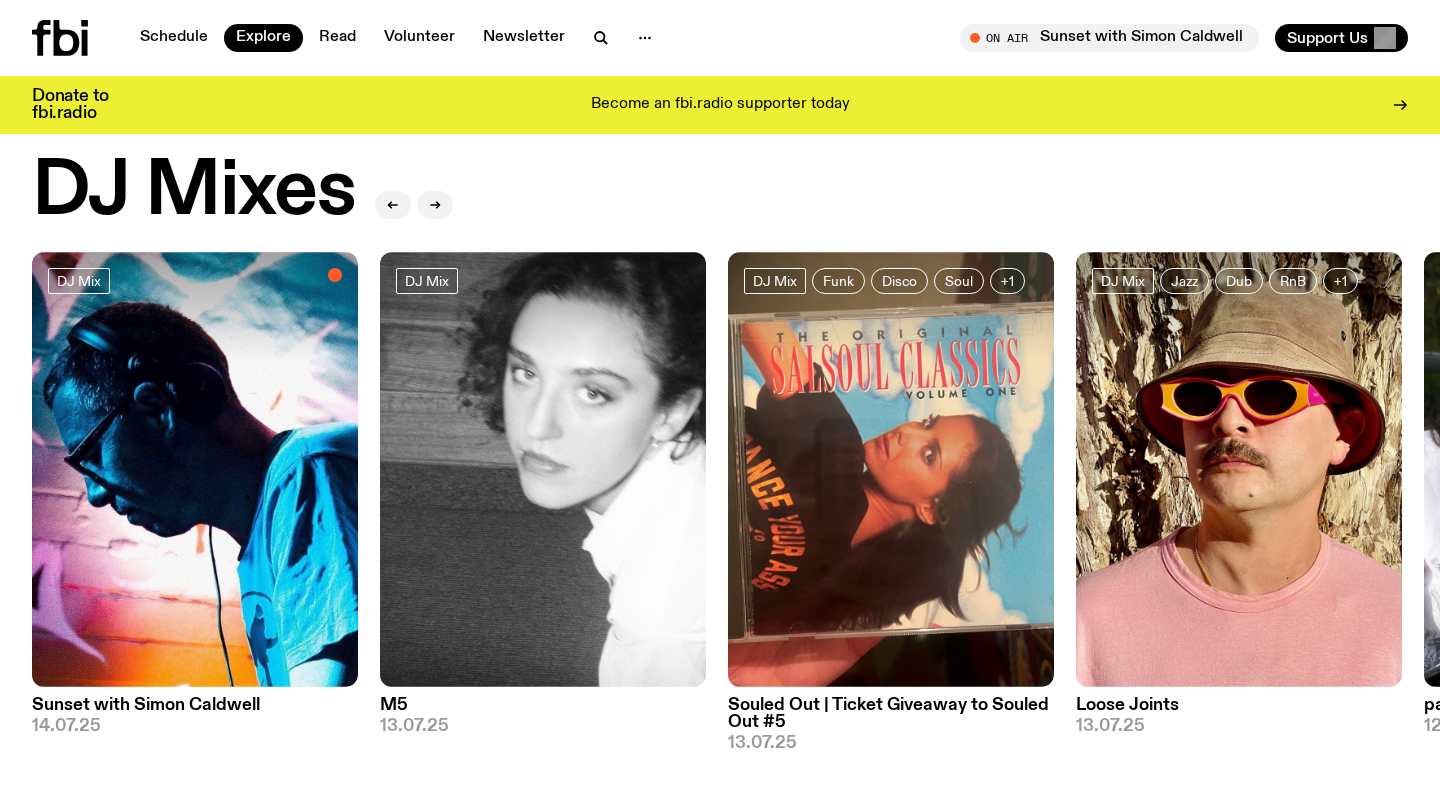 scroll, scrollTop: 0, scrollLeft: 0, axis: both 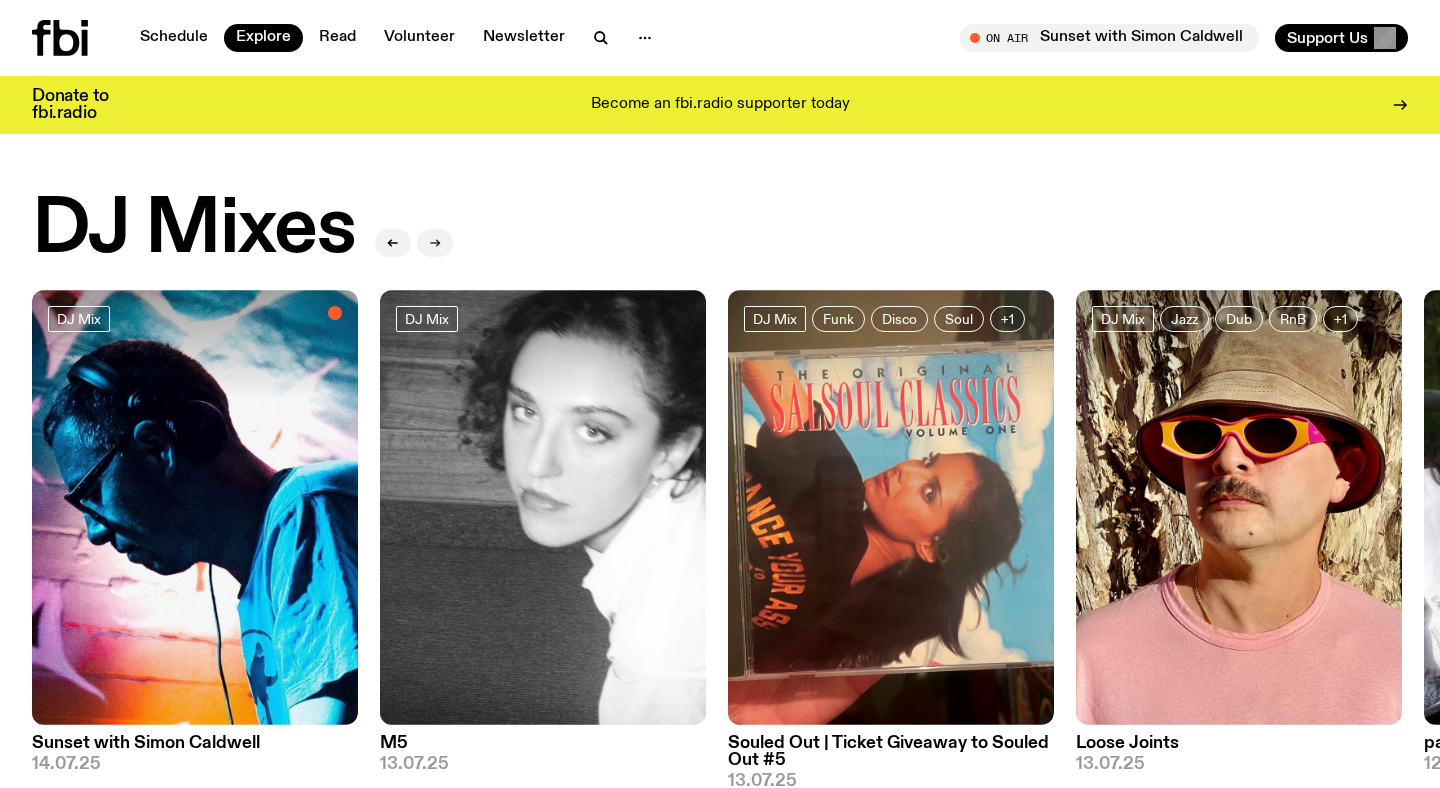 click 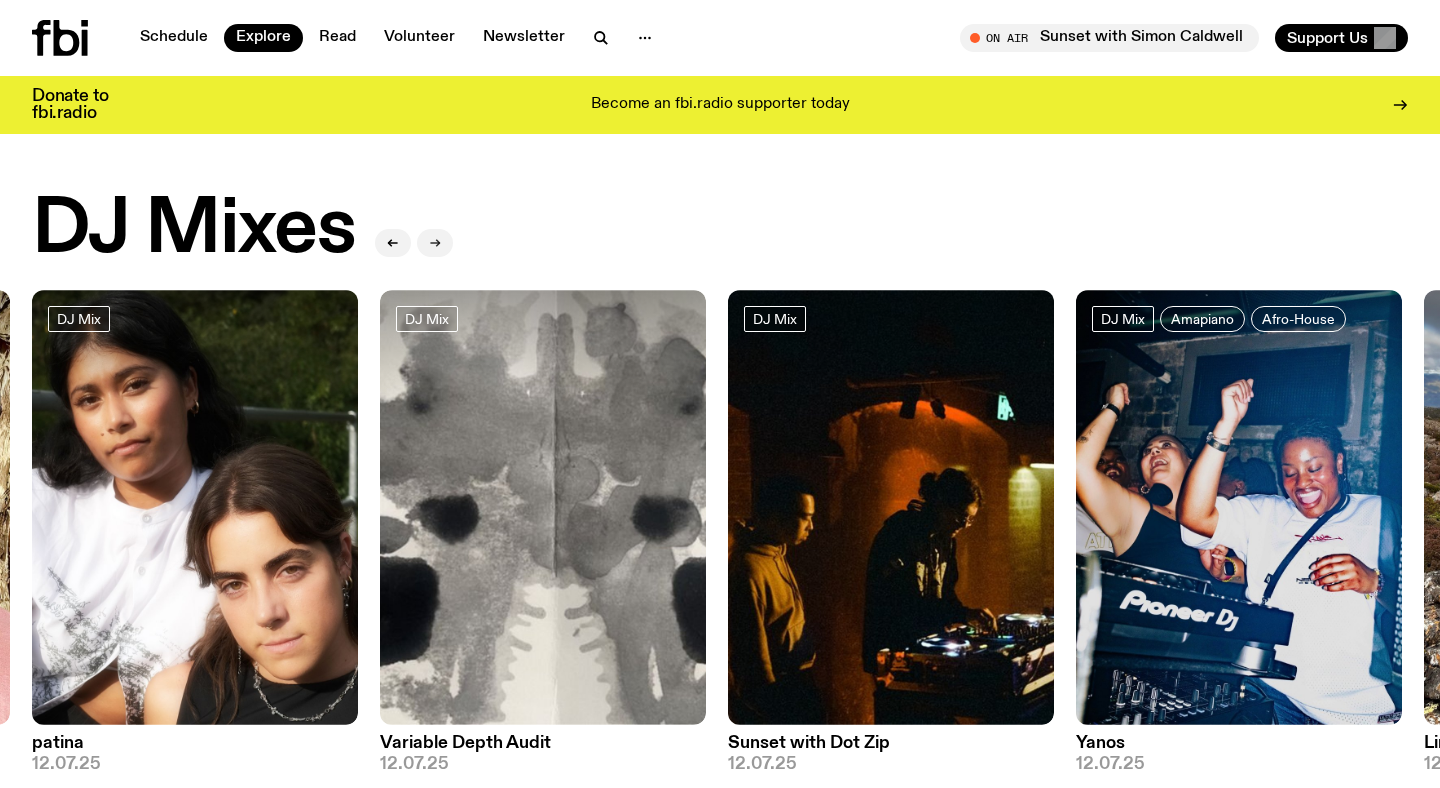 click 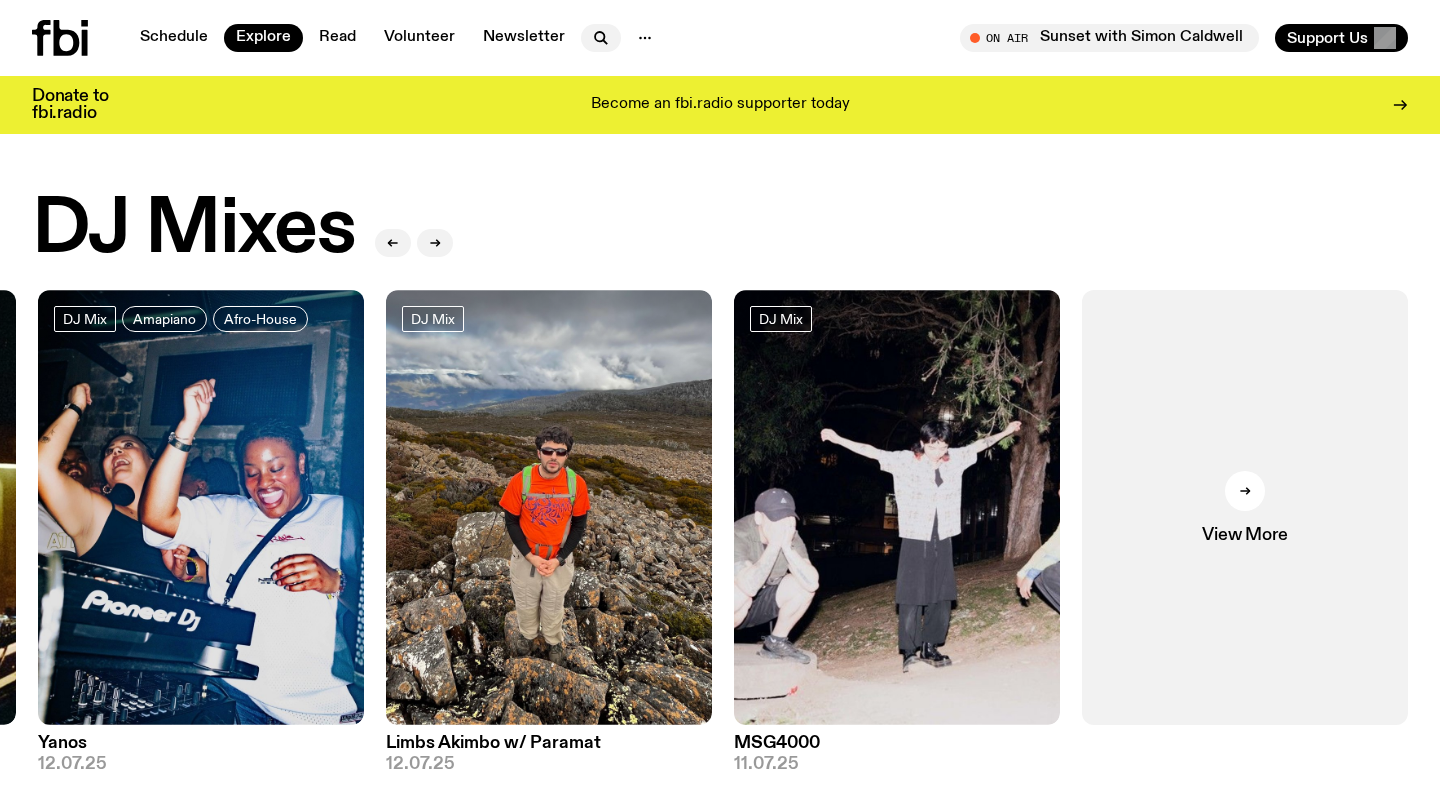 click 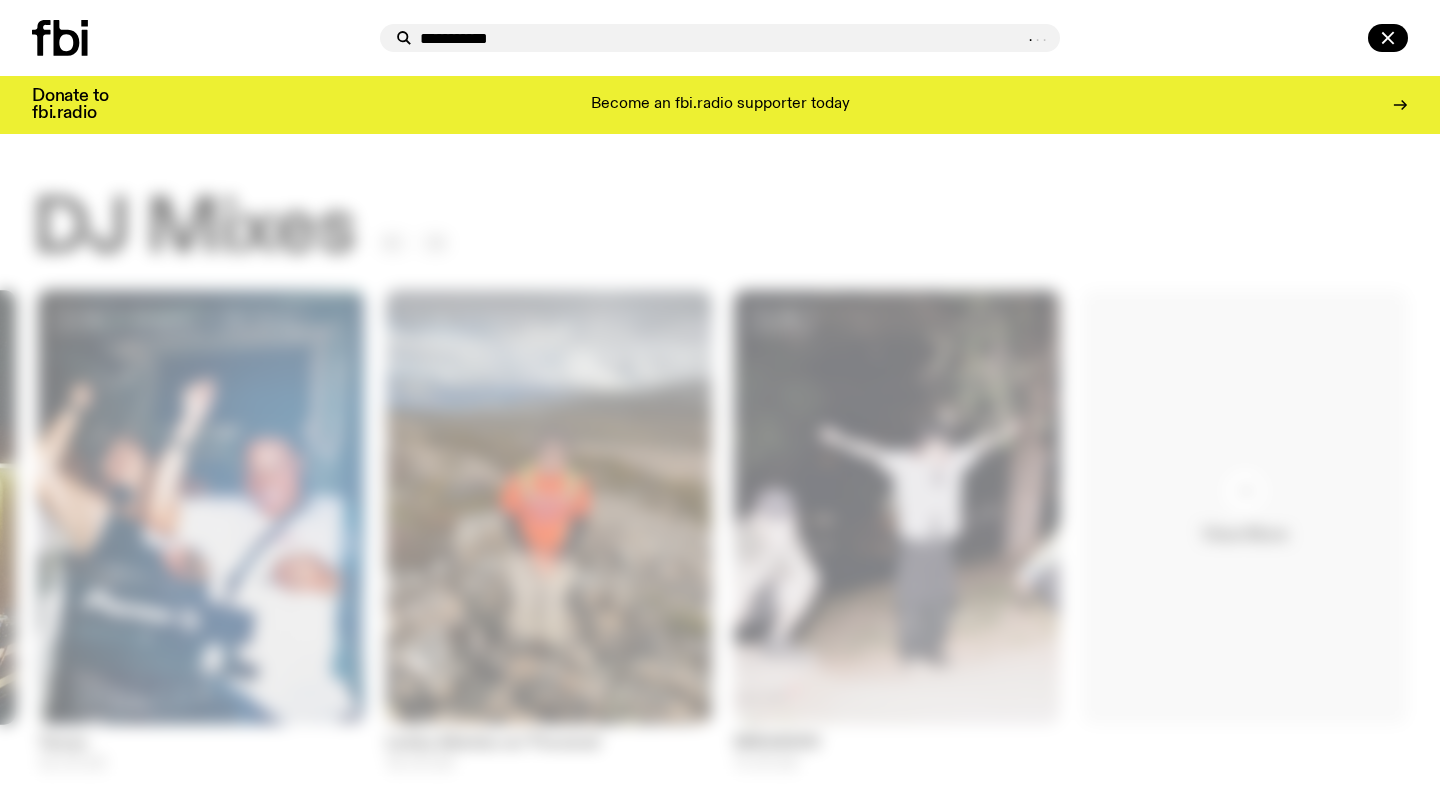 type on "**********" 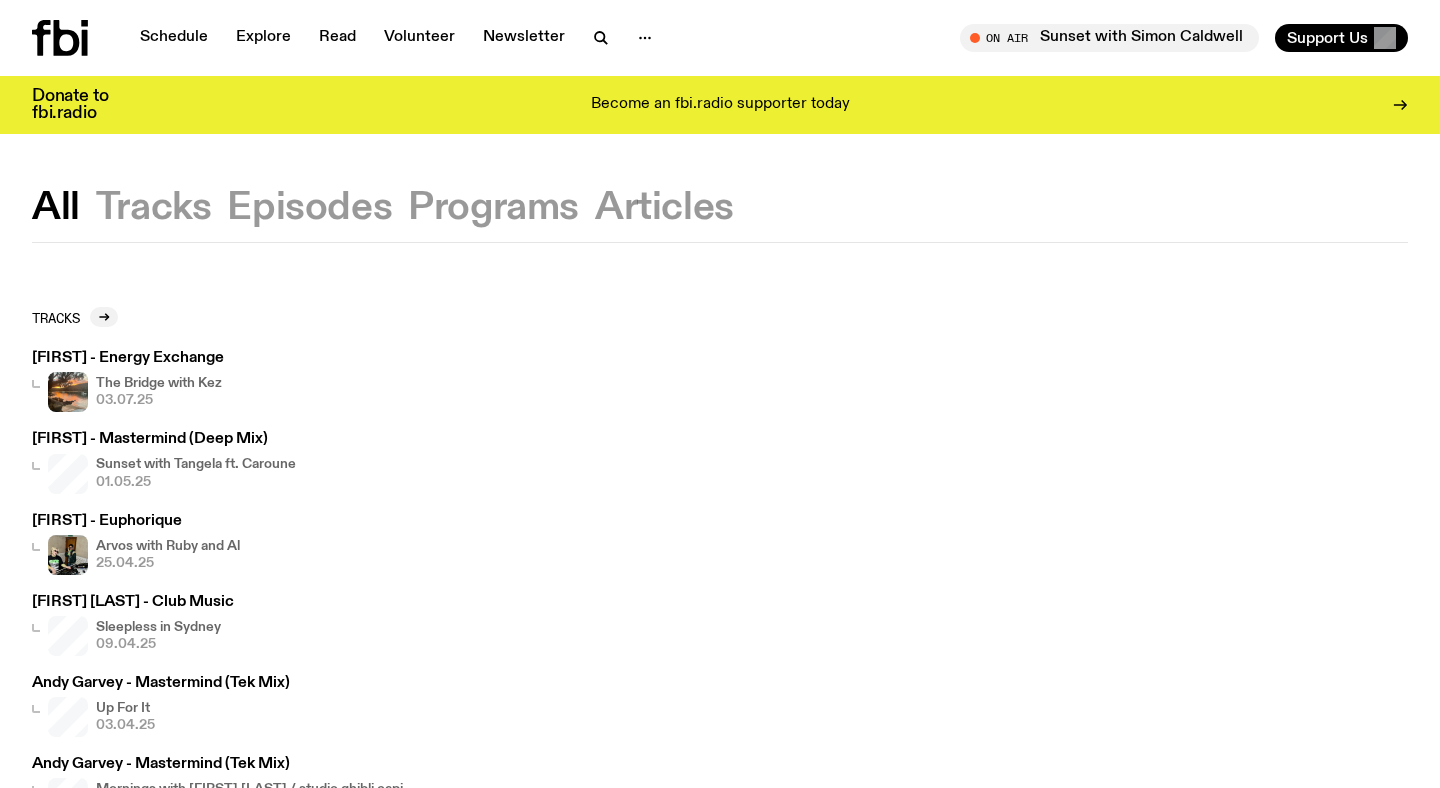 click on "Episodes" 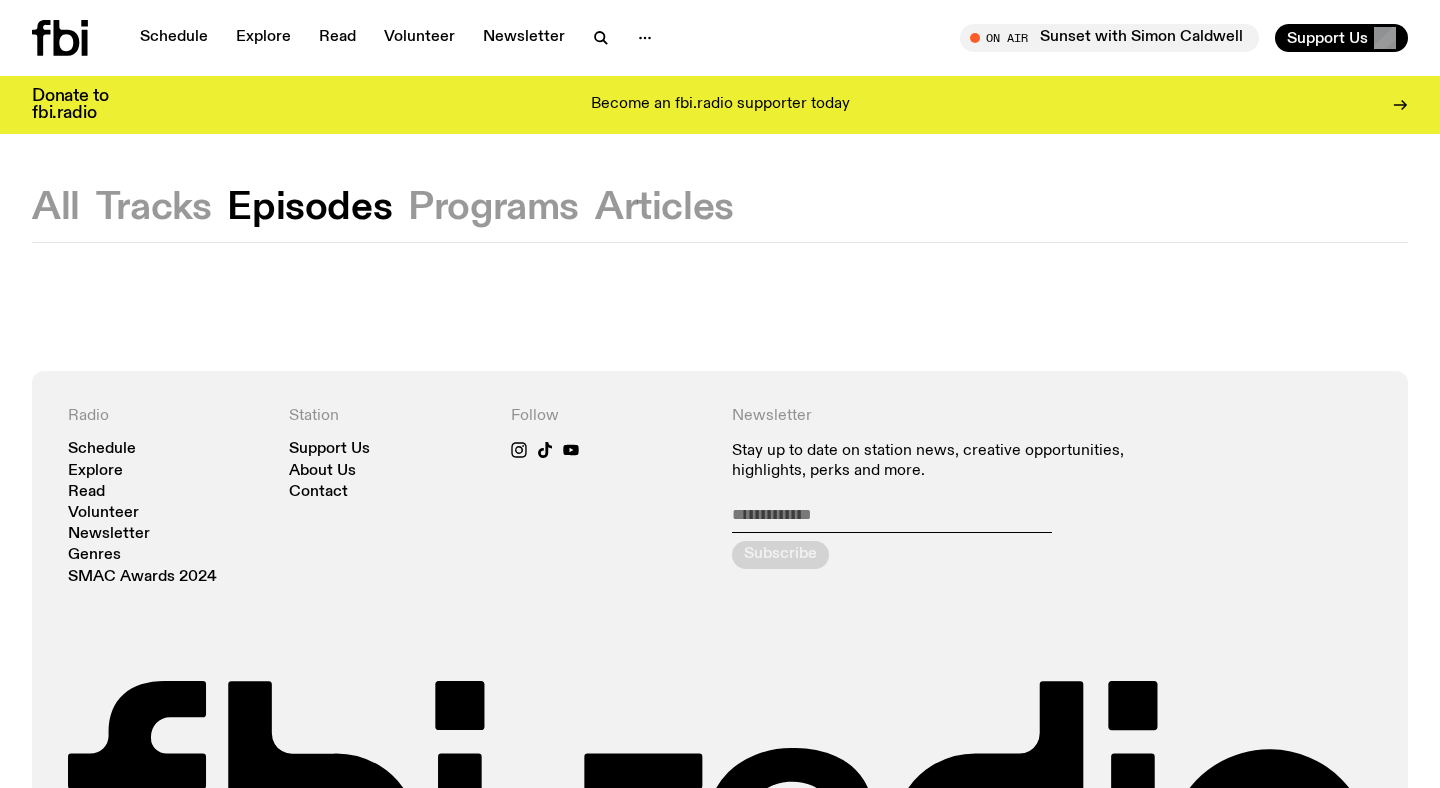 click on "All" 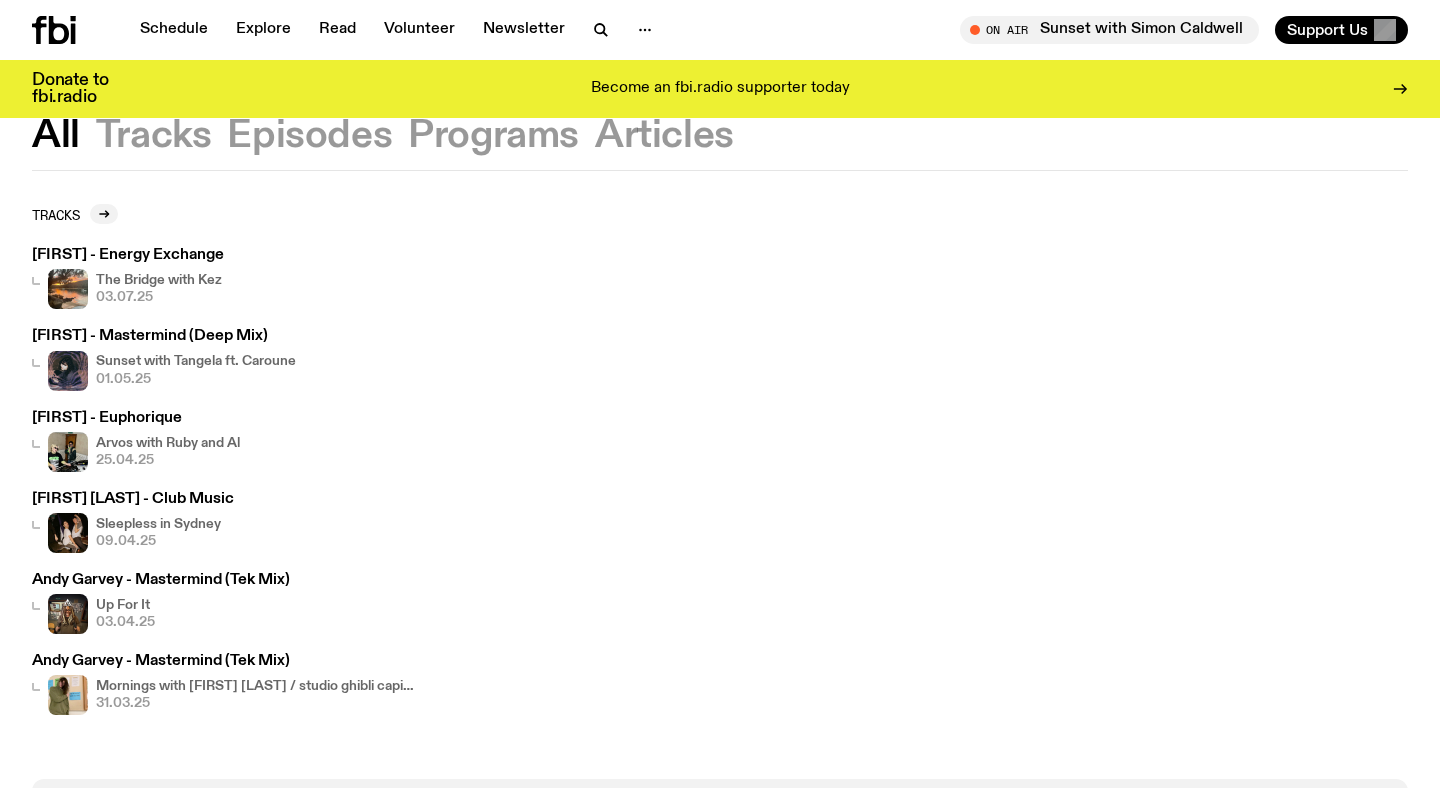 scroll, scrollTop: 0, scrollLeft: 0, axis: both 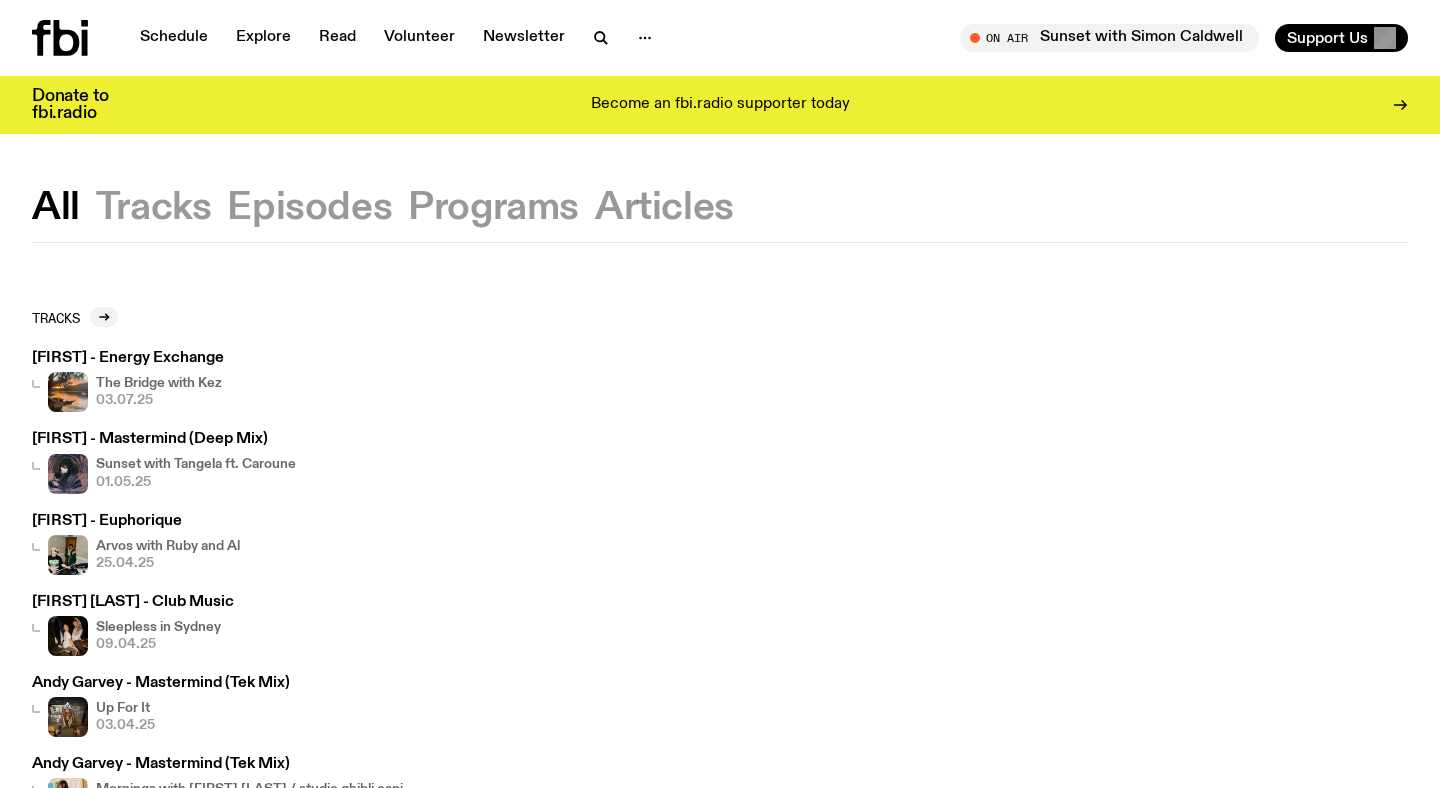 click on "Programs" 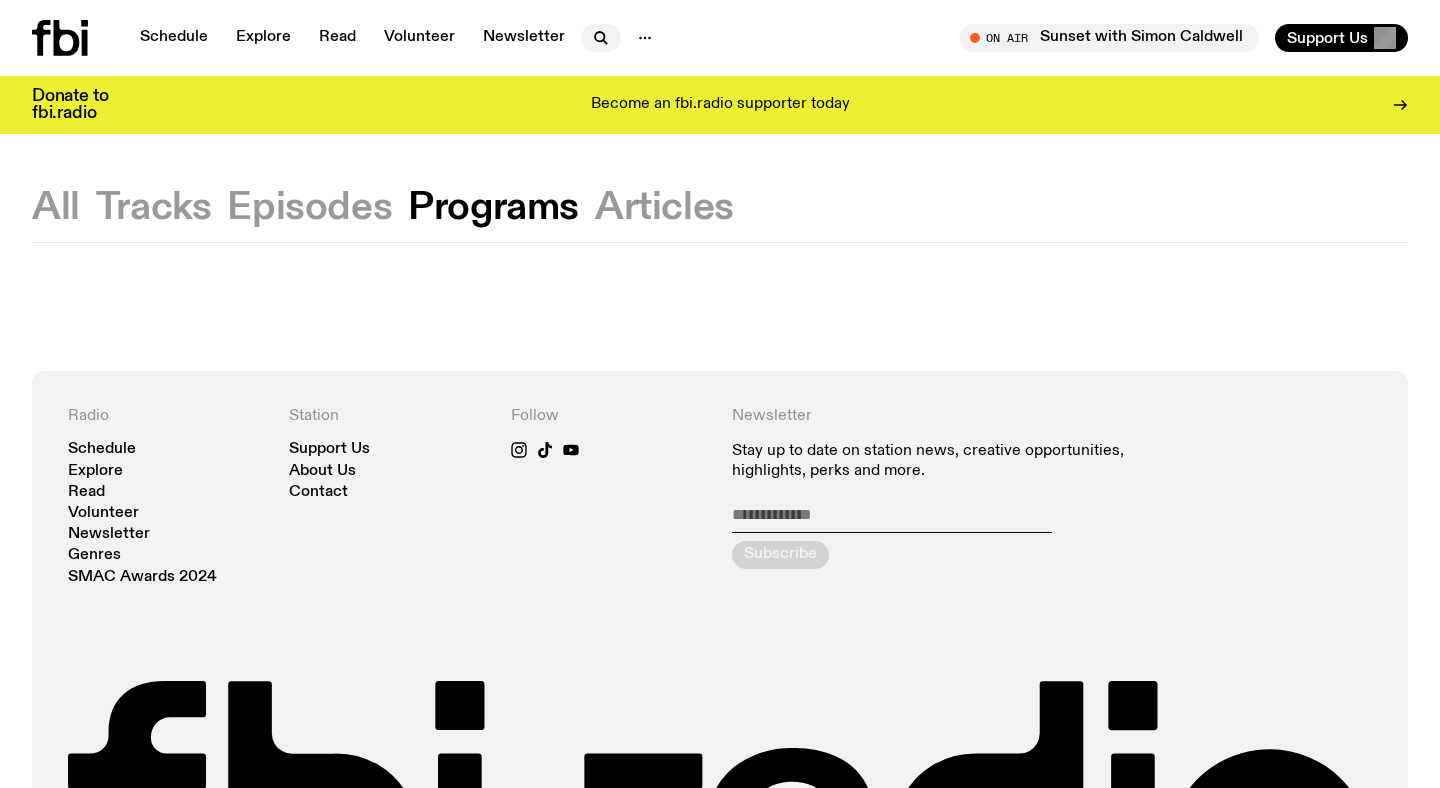 click 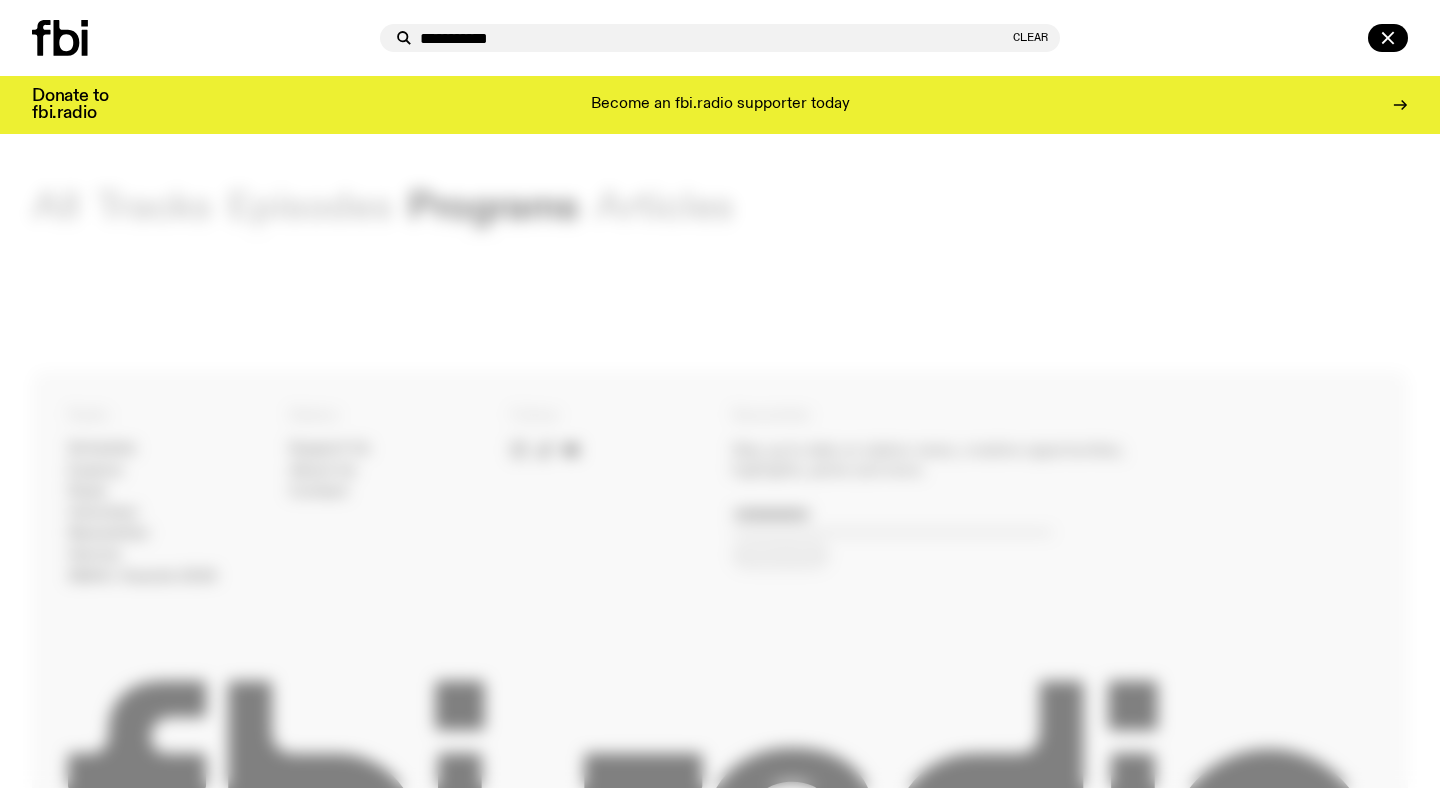 type on "**********" 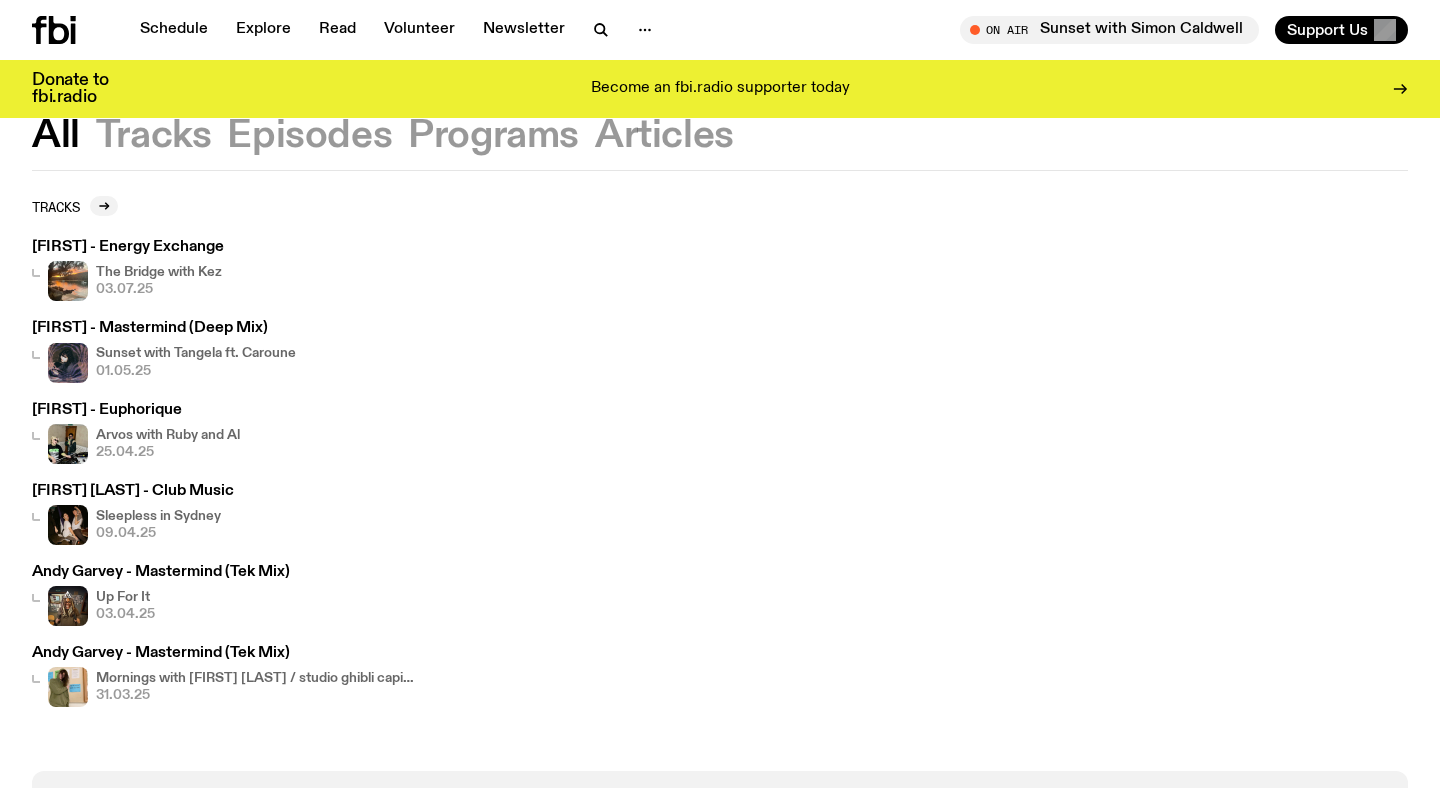 scroll, scrollTop: 100, scrollLeft: 0, axis: vertical 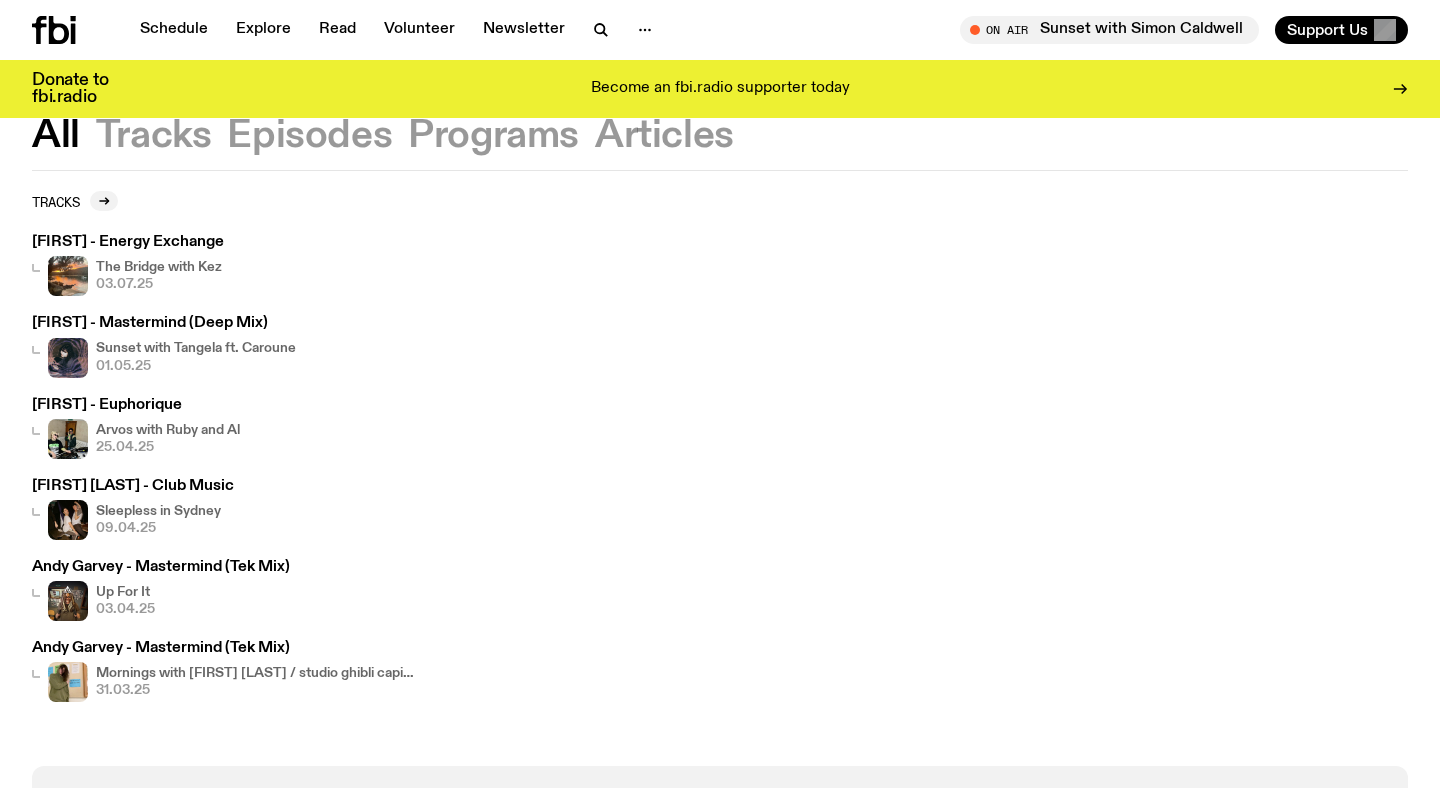 click on "[FIRST] [LAST] - Club Music" at bounding box center (133, 486) 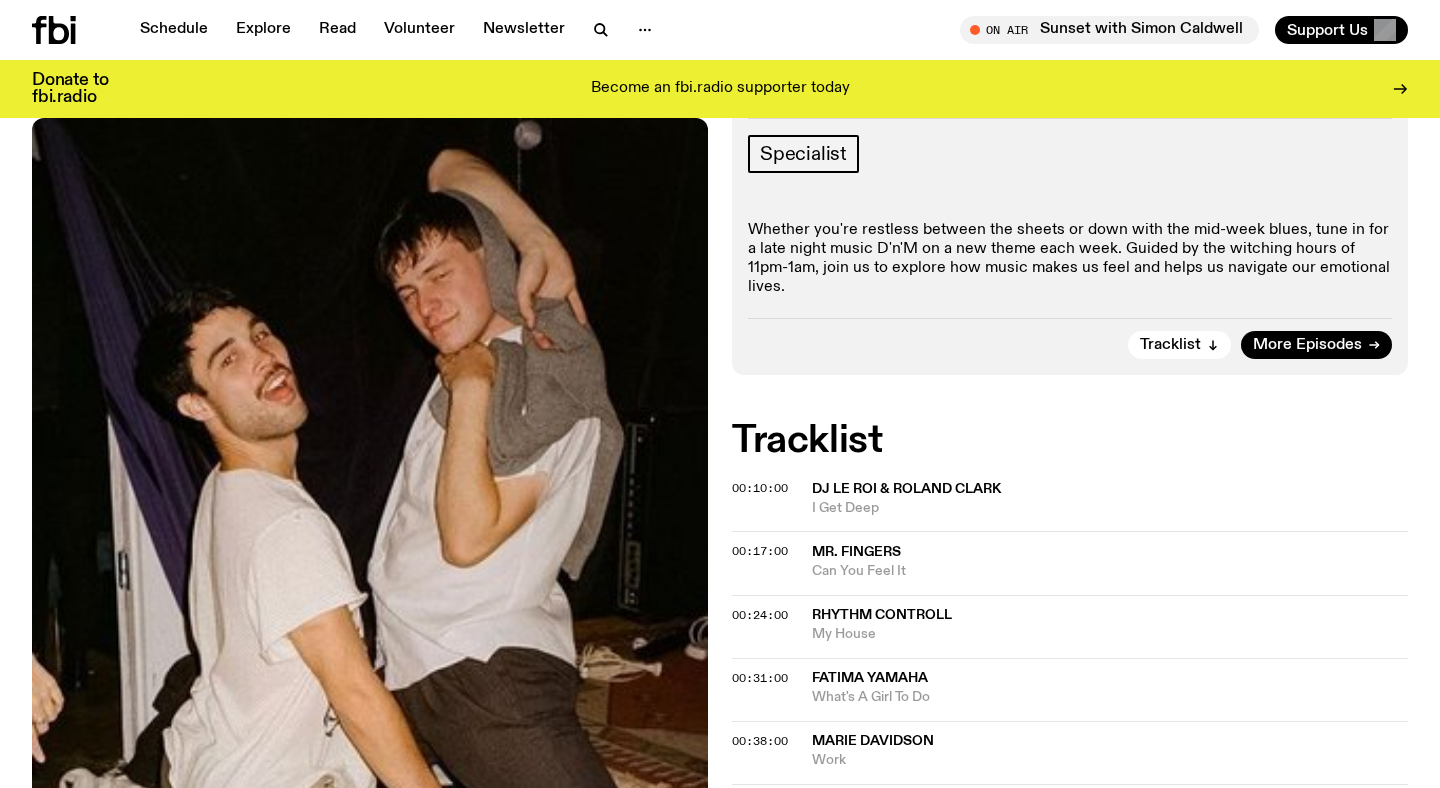 scroll, scrollTop: 317, scrollLeft: 0, axis: vertical 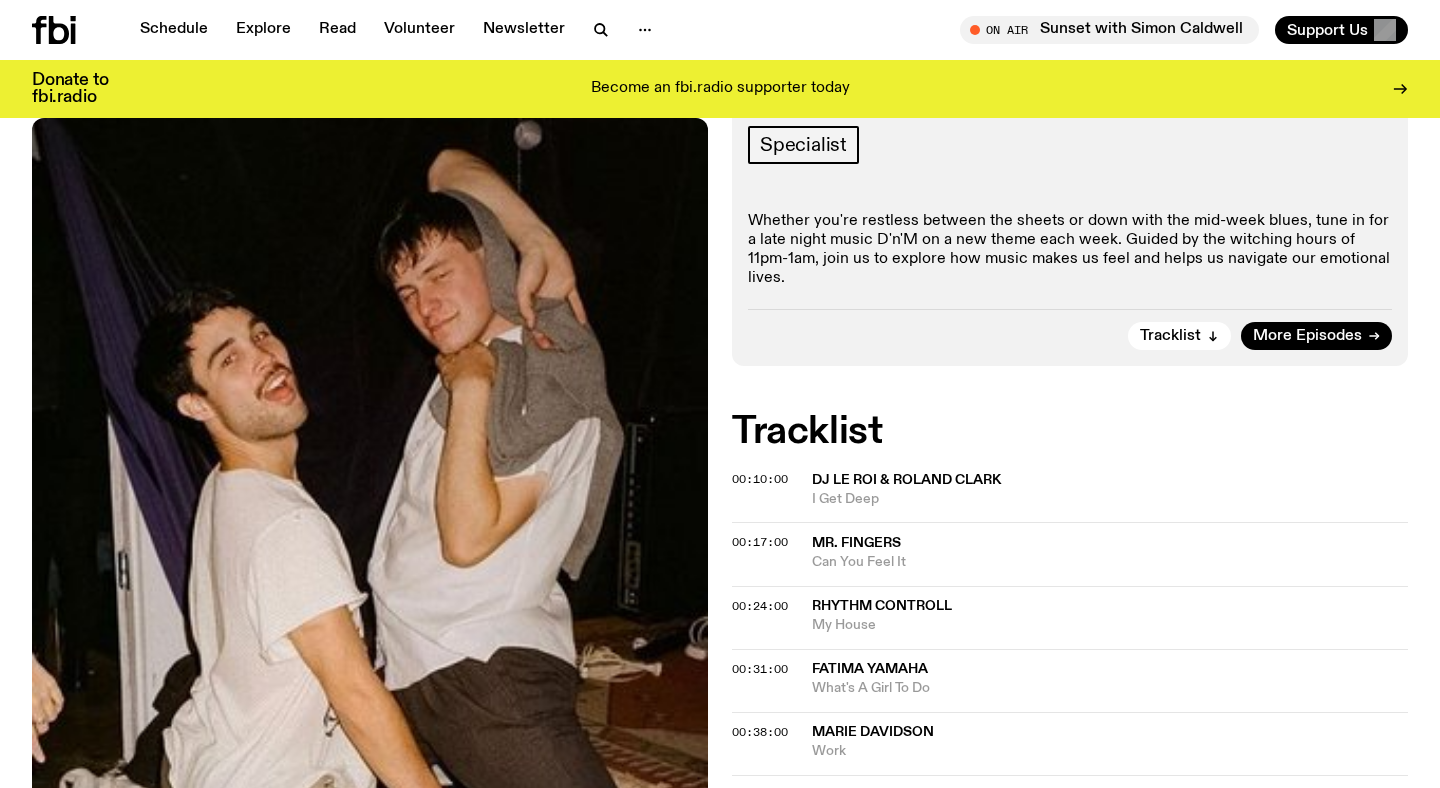 click on "What's A Girl To Do" at bounding box center (1110, 688) 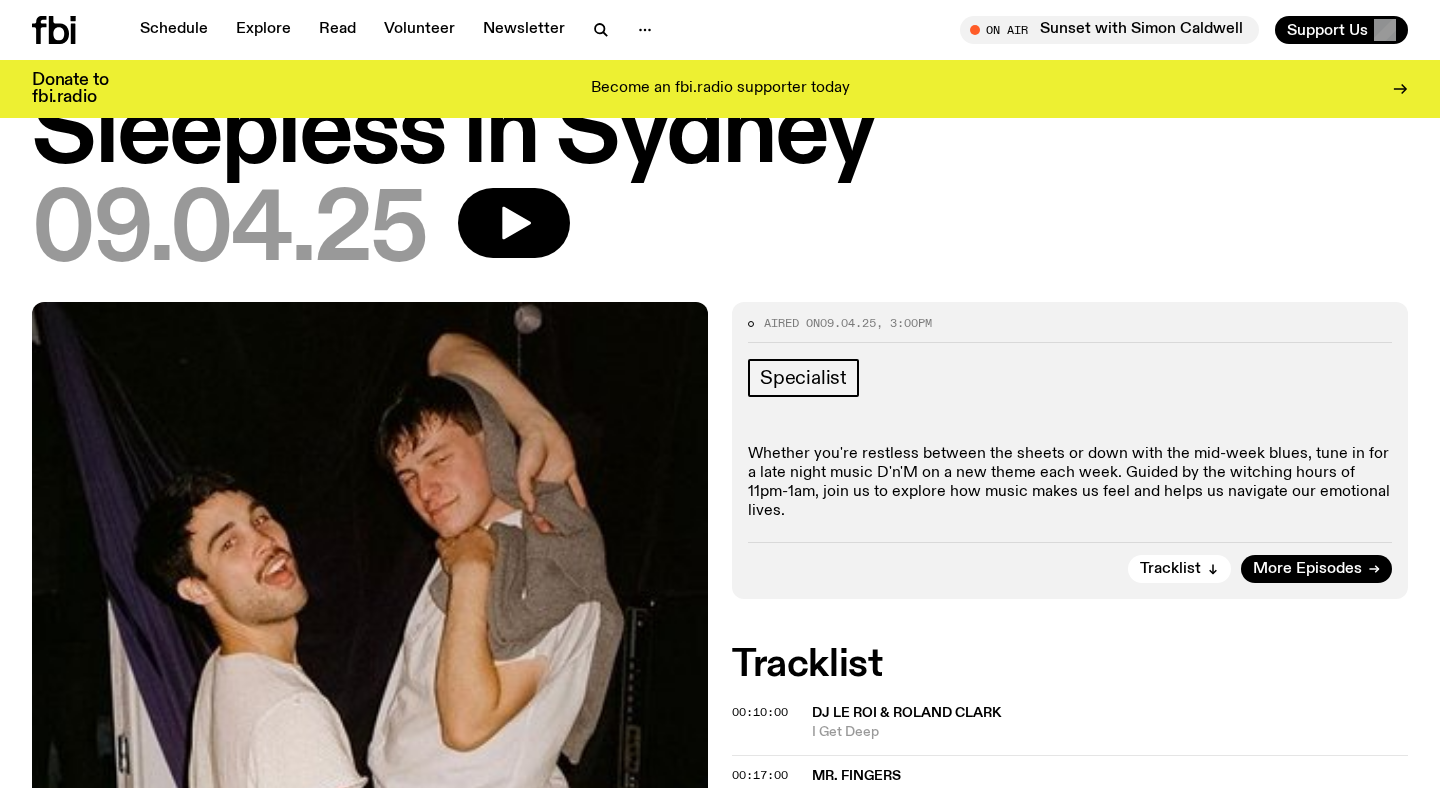 scroll, scrollTop: 0, scrollLeft: 0, axis: both 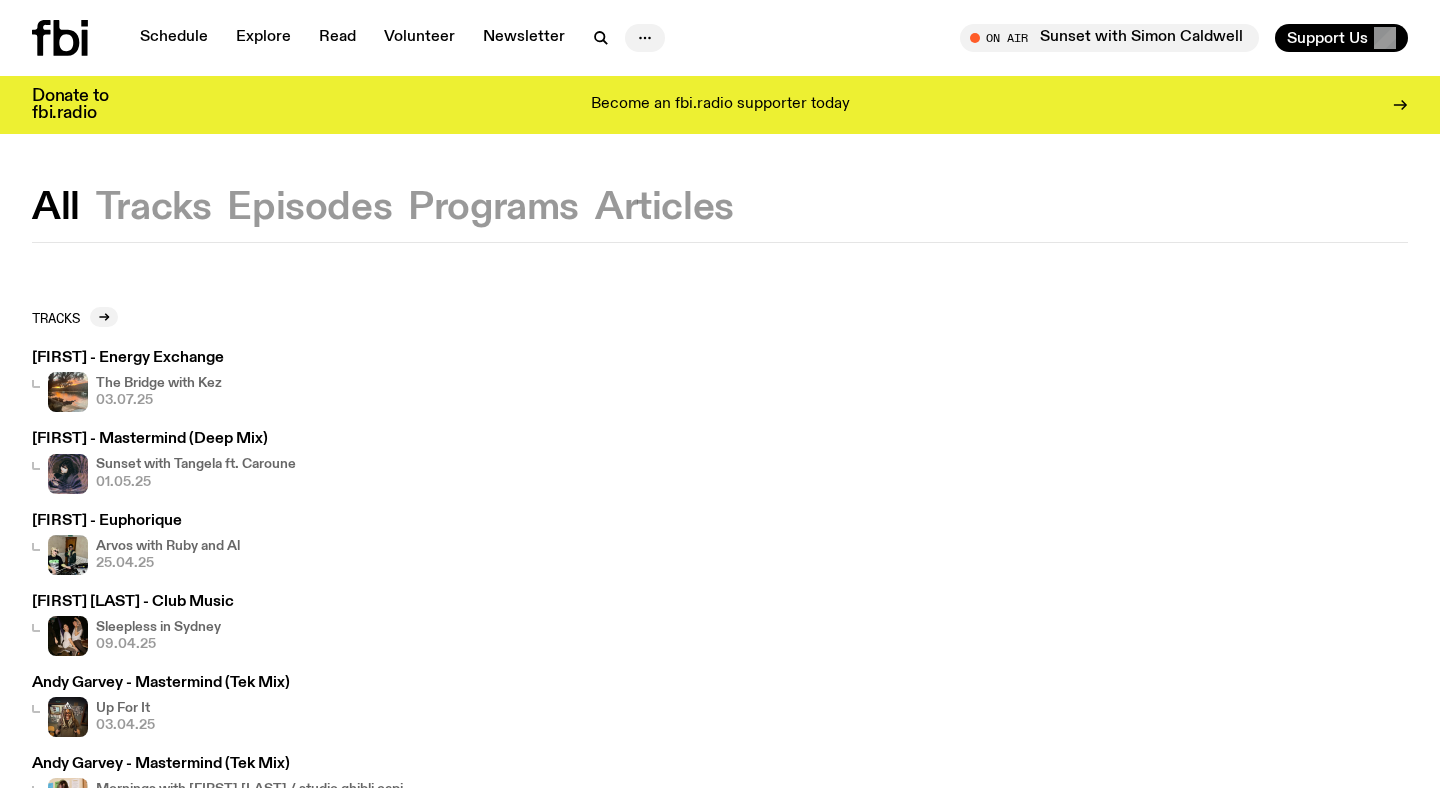 click at bounding box center [645, 38] 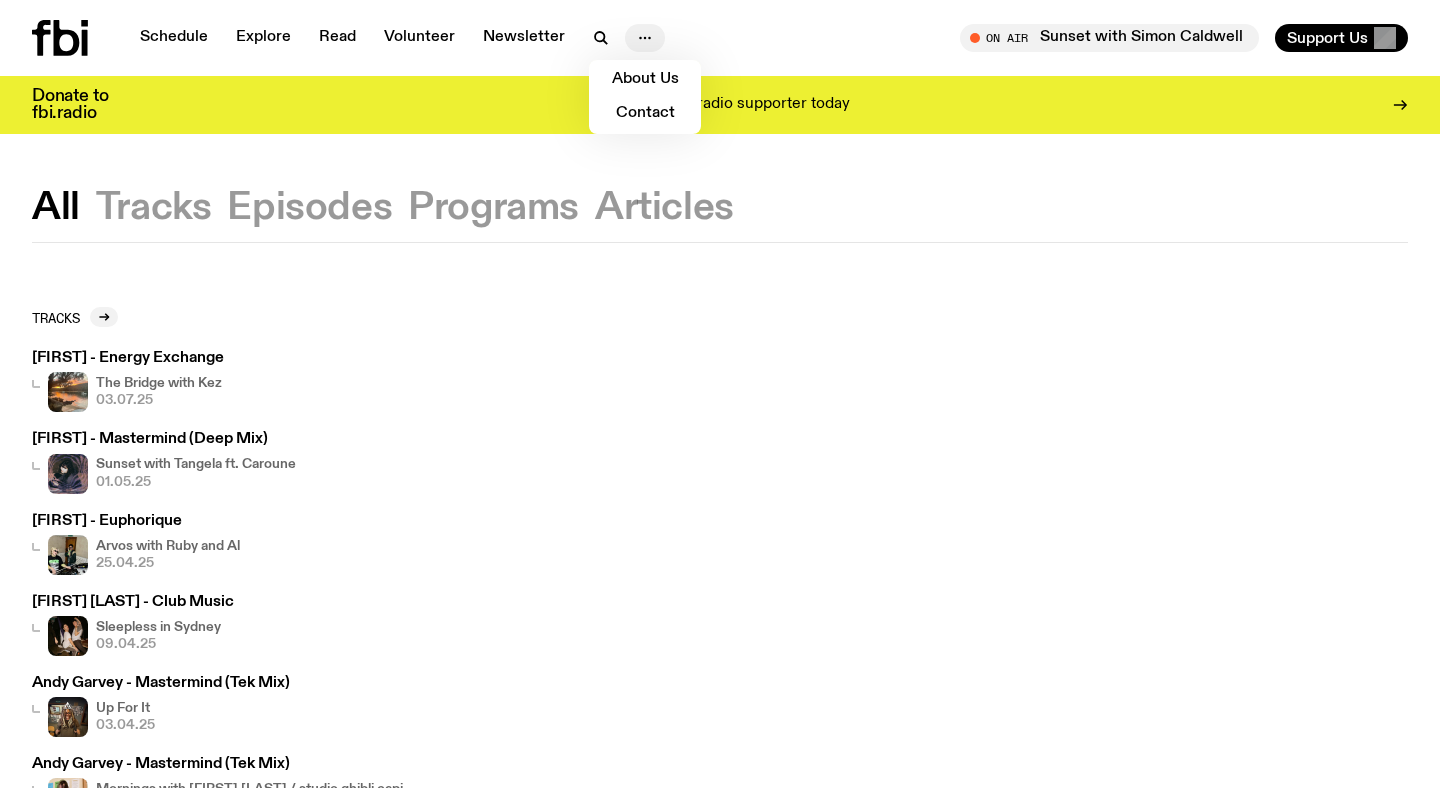 click at bounding box center [645, 38] 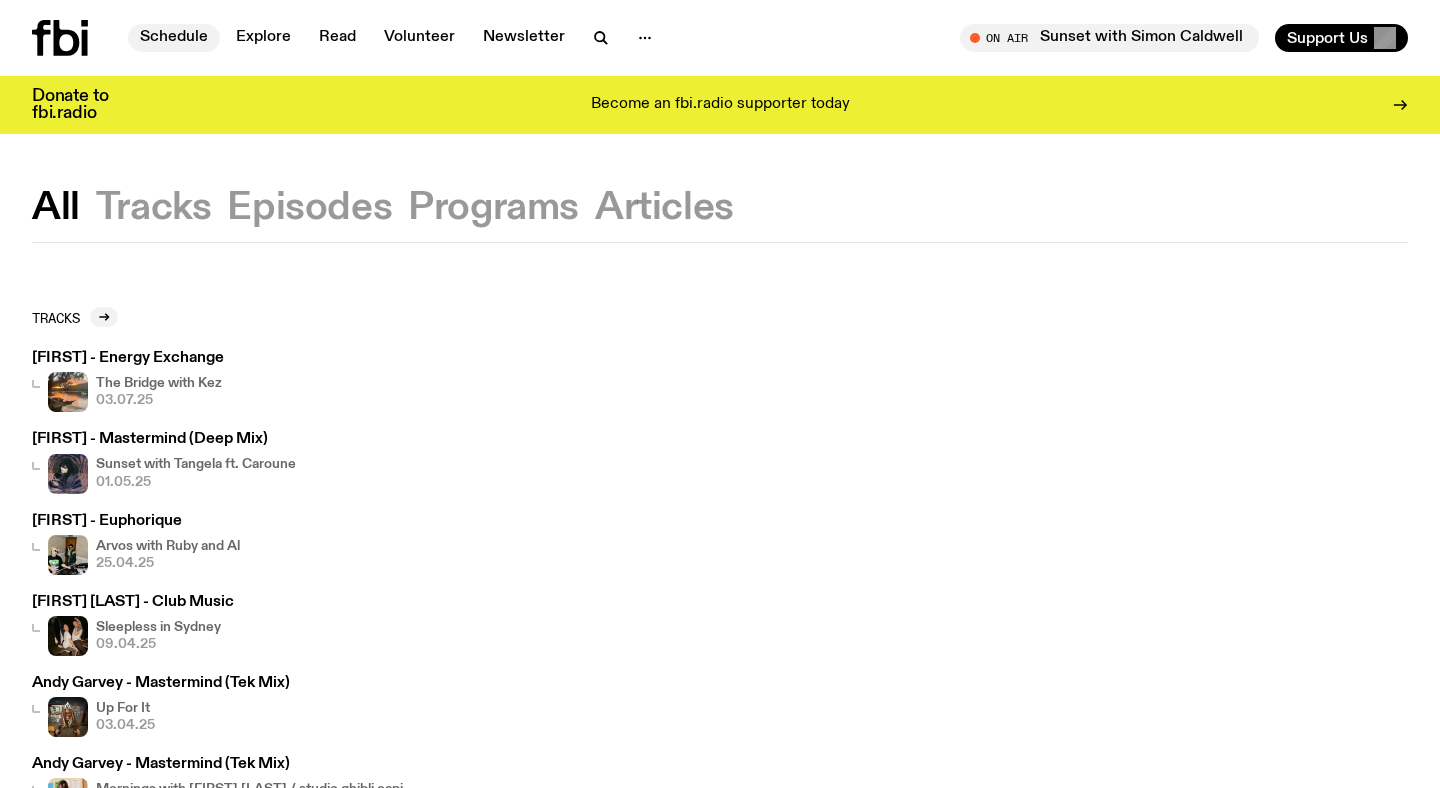 click on "Schedule" 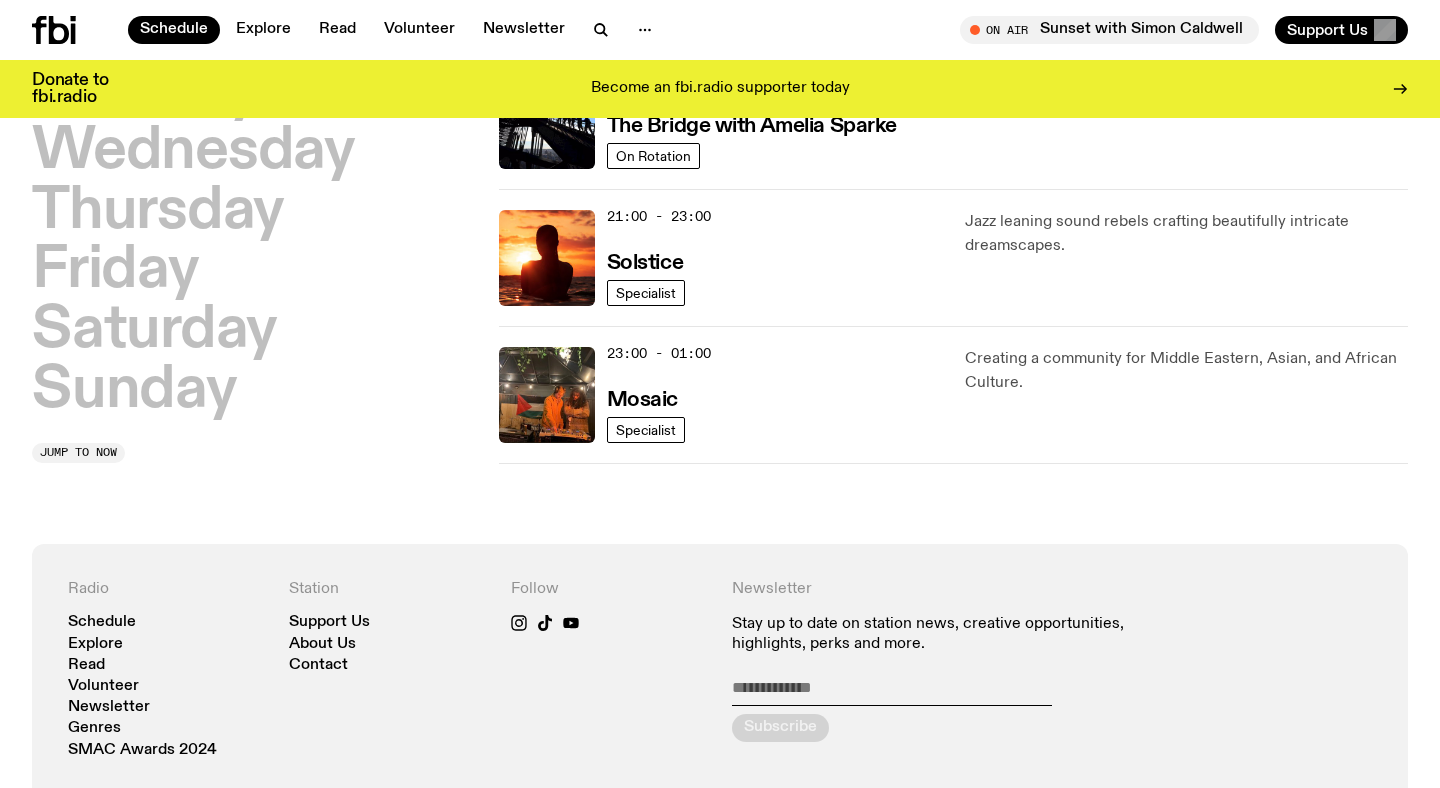 scroll, scrollTop: 954, scrollLeft: 0, axis: vertical 